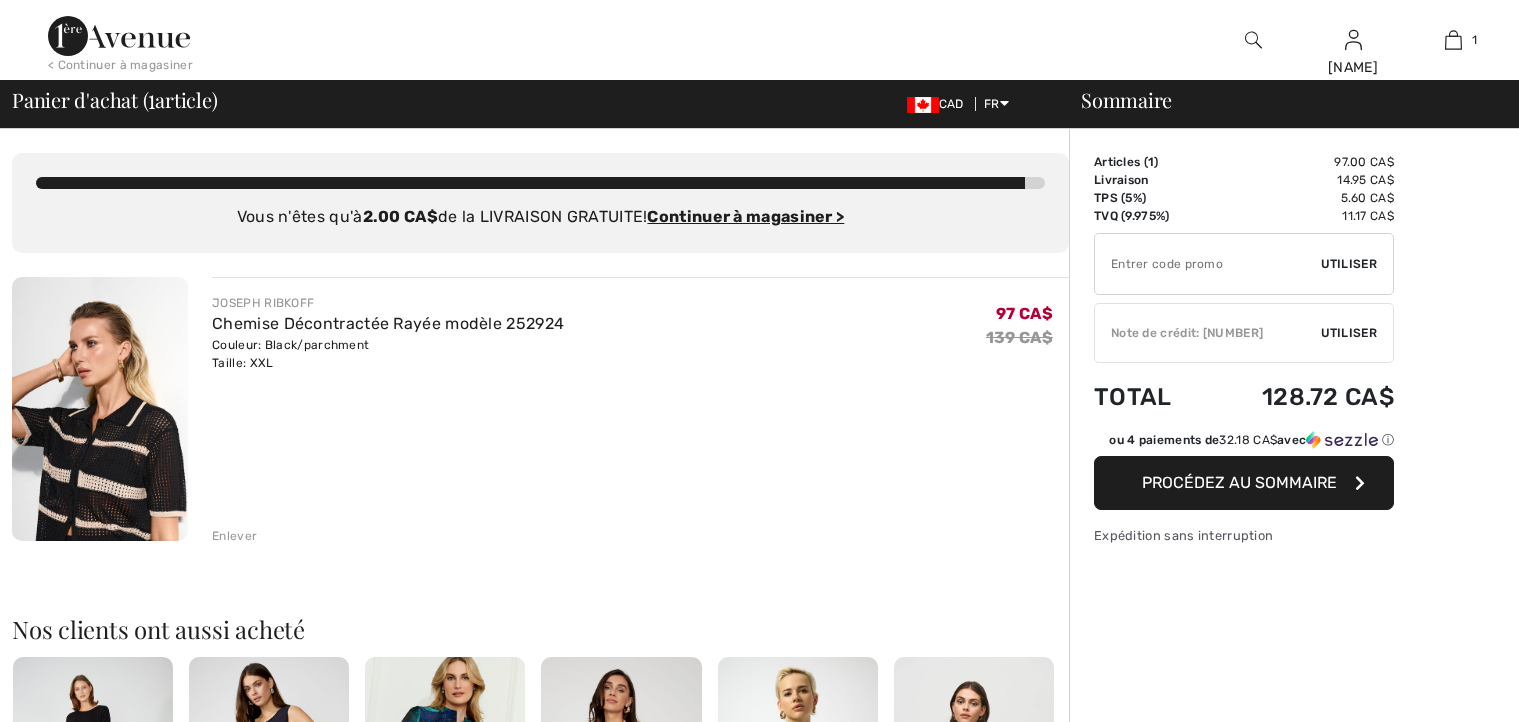 scroll, scrollTop: 0, scrollLeft: 0, axis: both 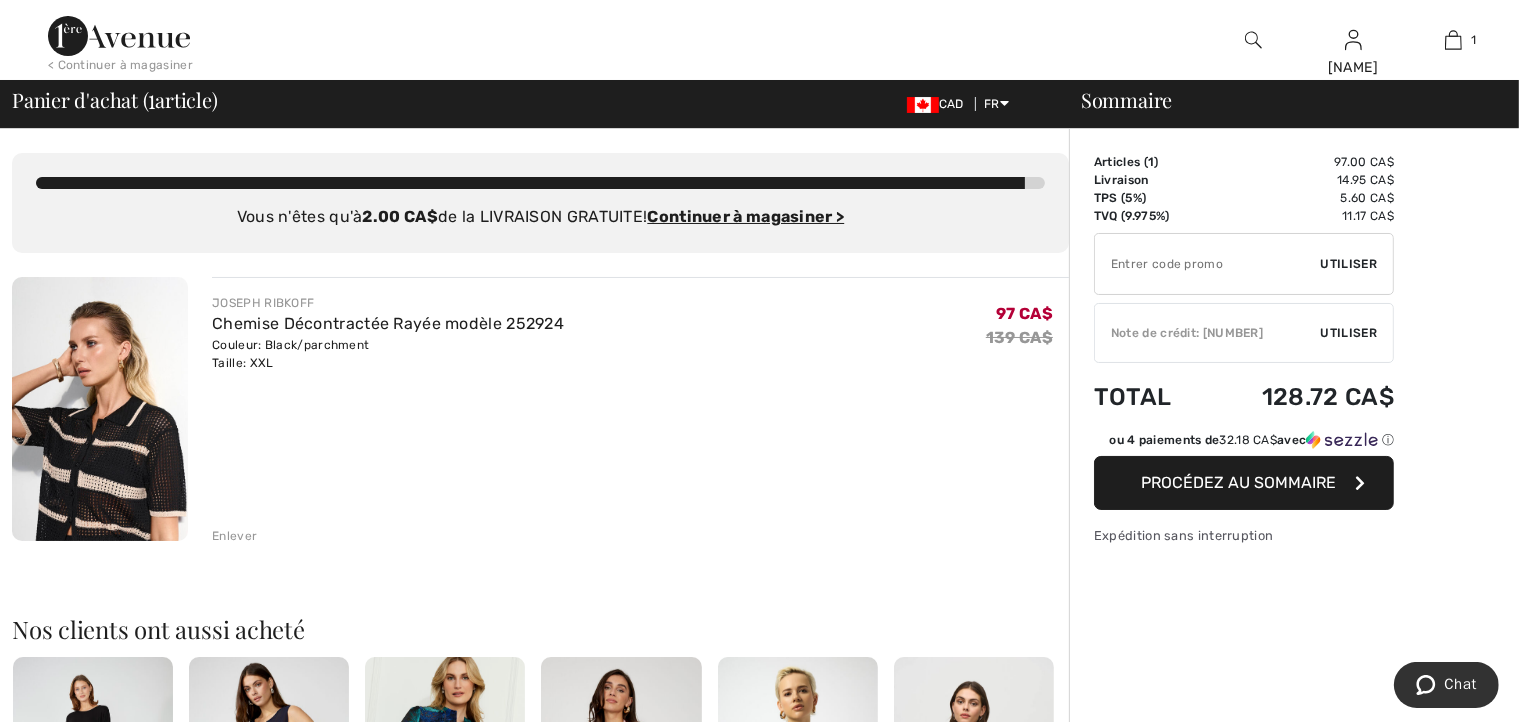 click on "Utiliser" at bounding box center (1349, 333) 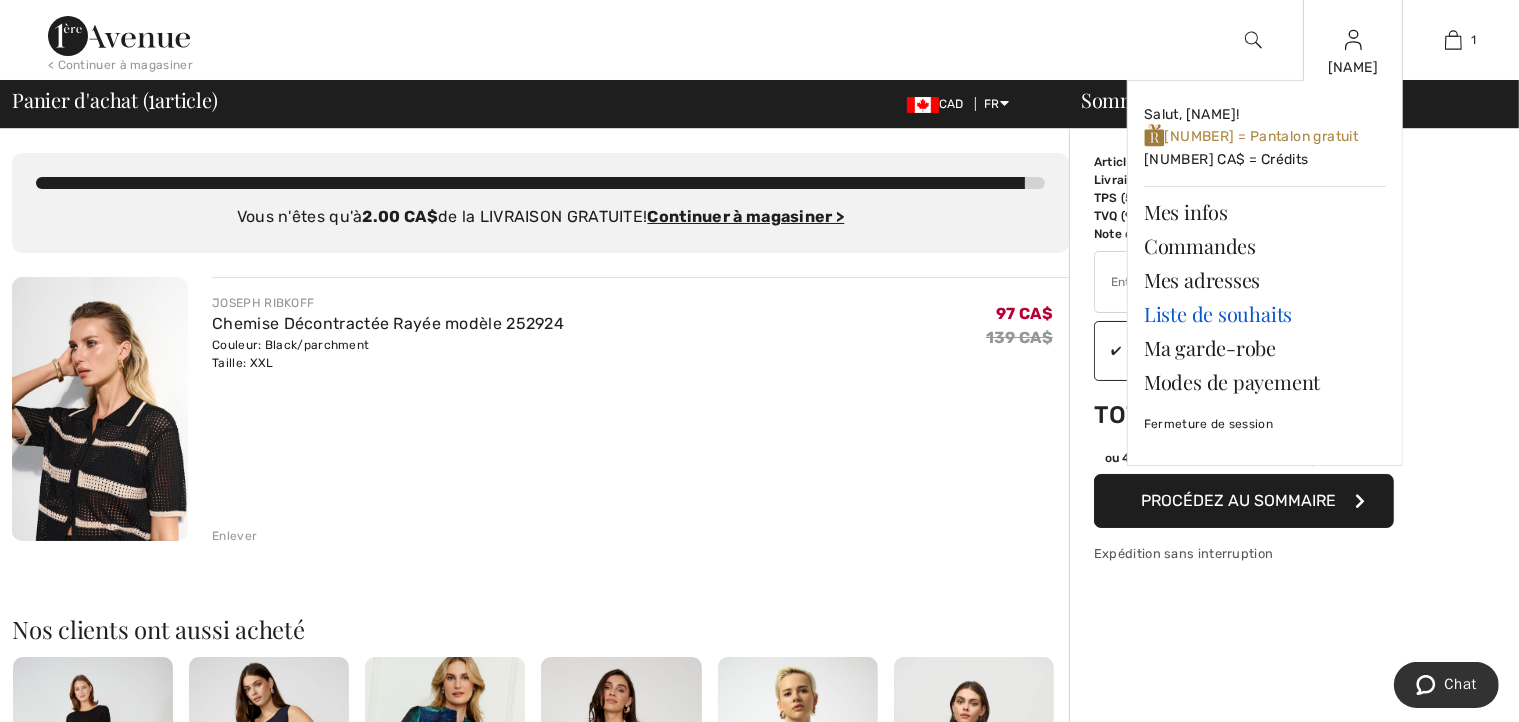 click on "Liste de souhaits" at bounding box center (1265, 314) 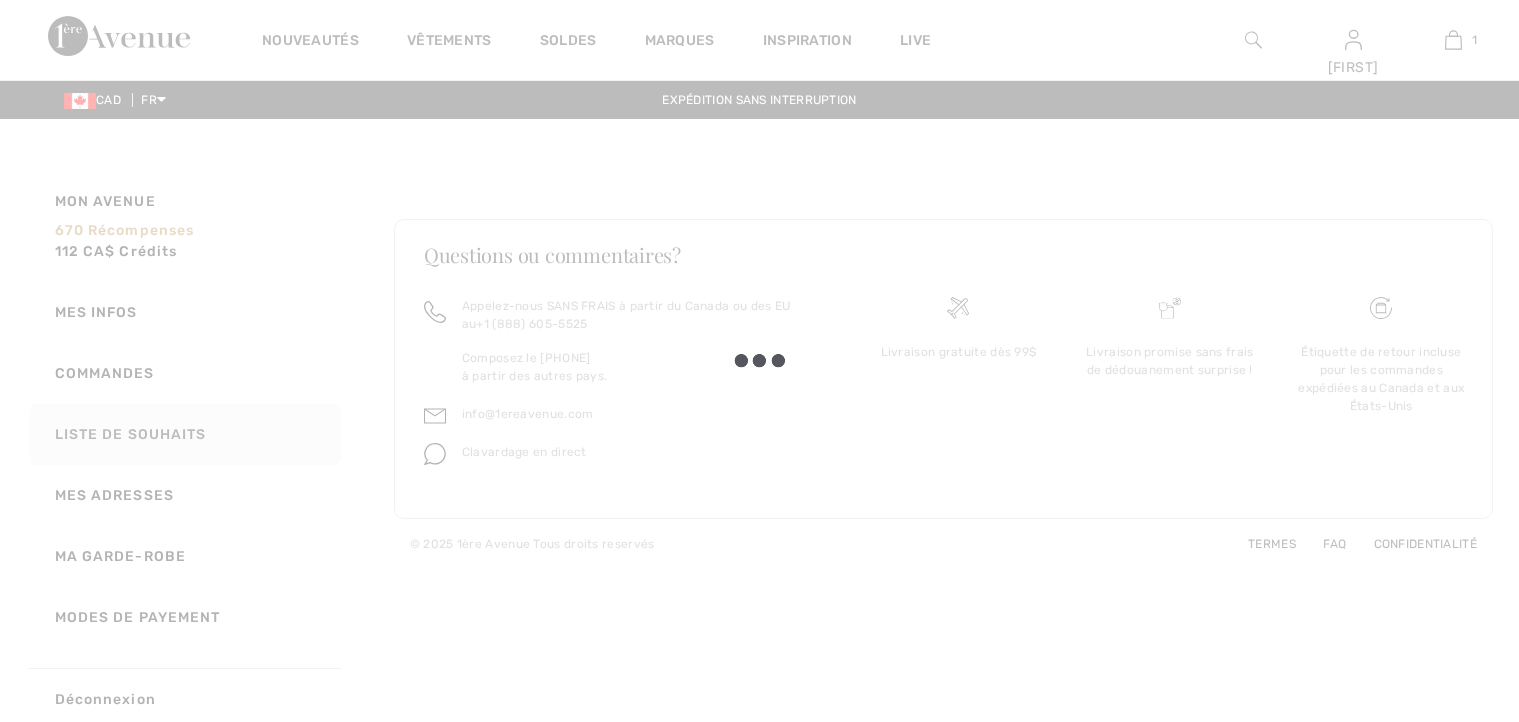 scroll, scrollTop: 0, scrollLeft: 0, axis: both 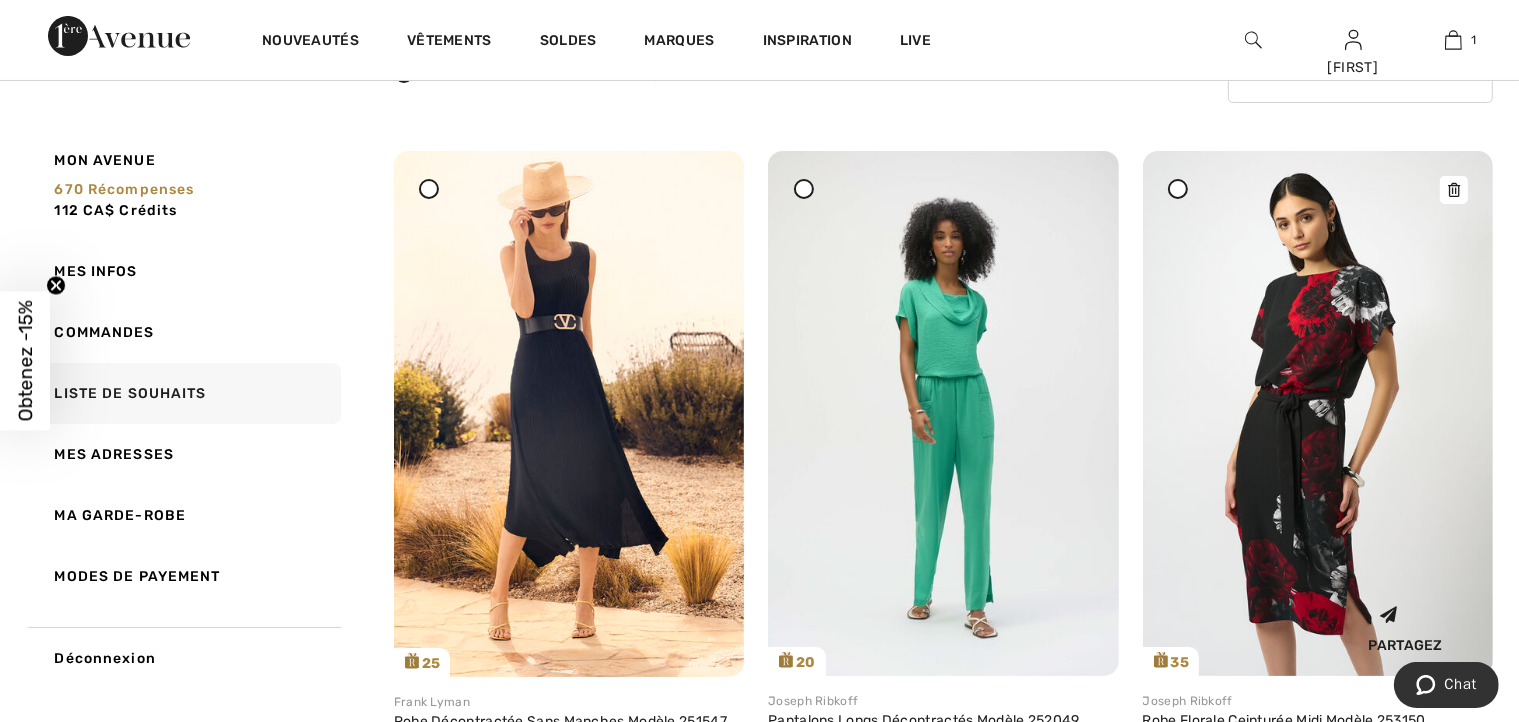 click at bounding box center [1318, 413] 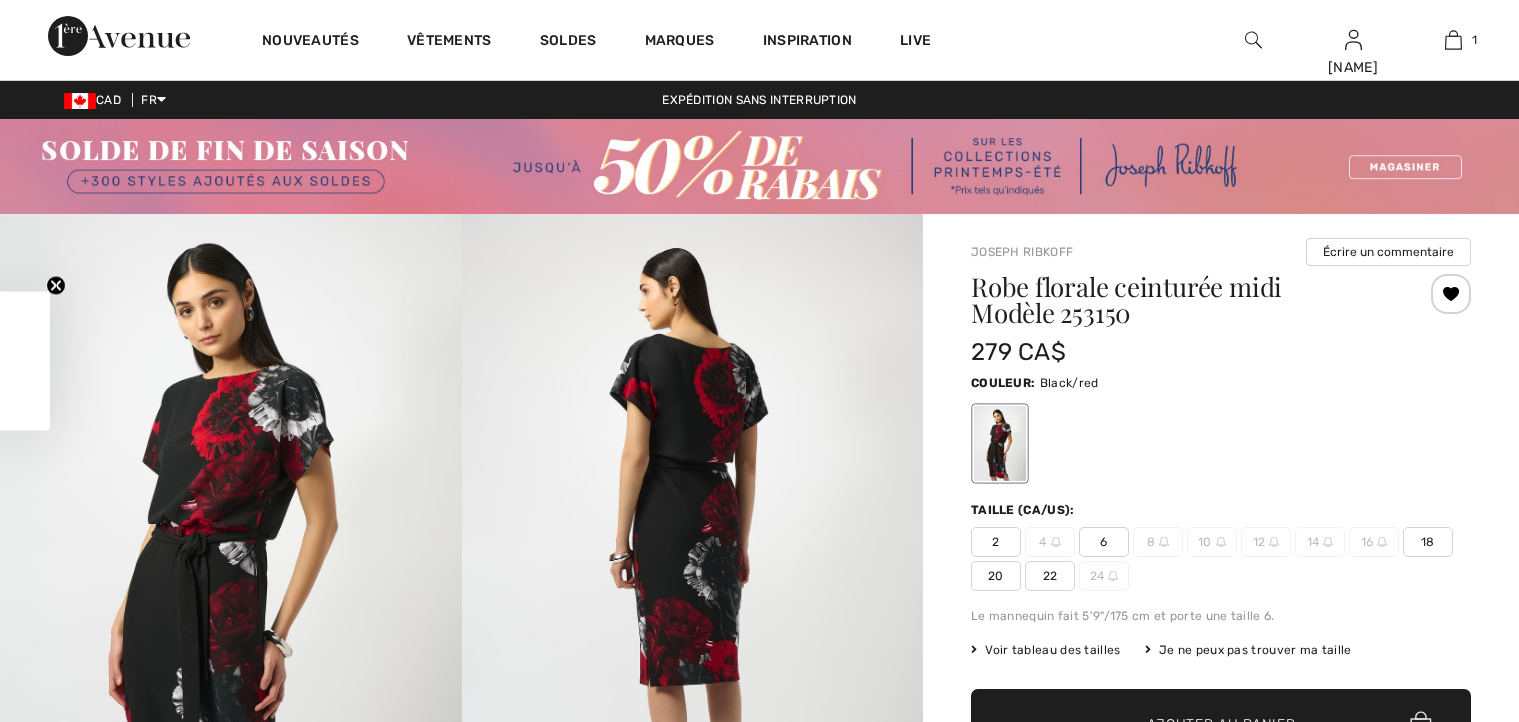 scroll, scrollTop: 0, scrollLeft: 0, axis: both 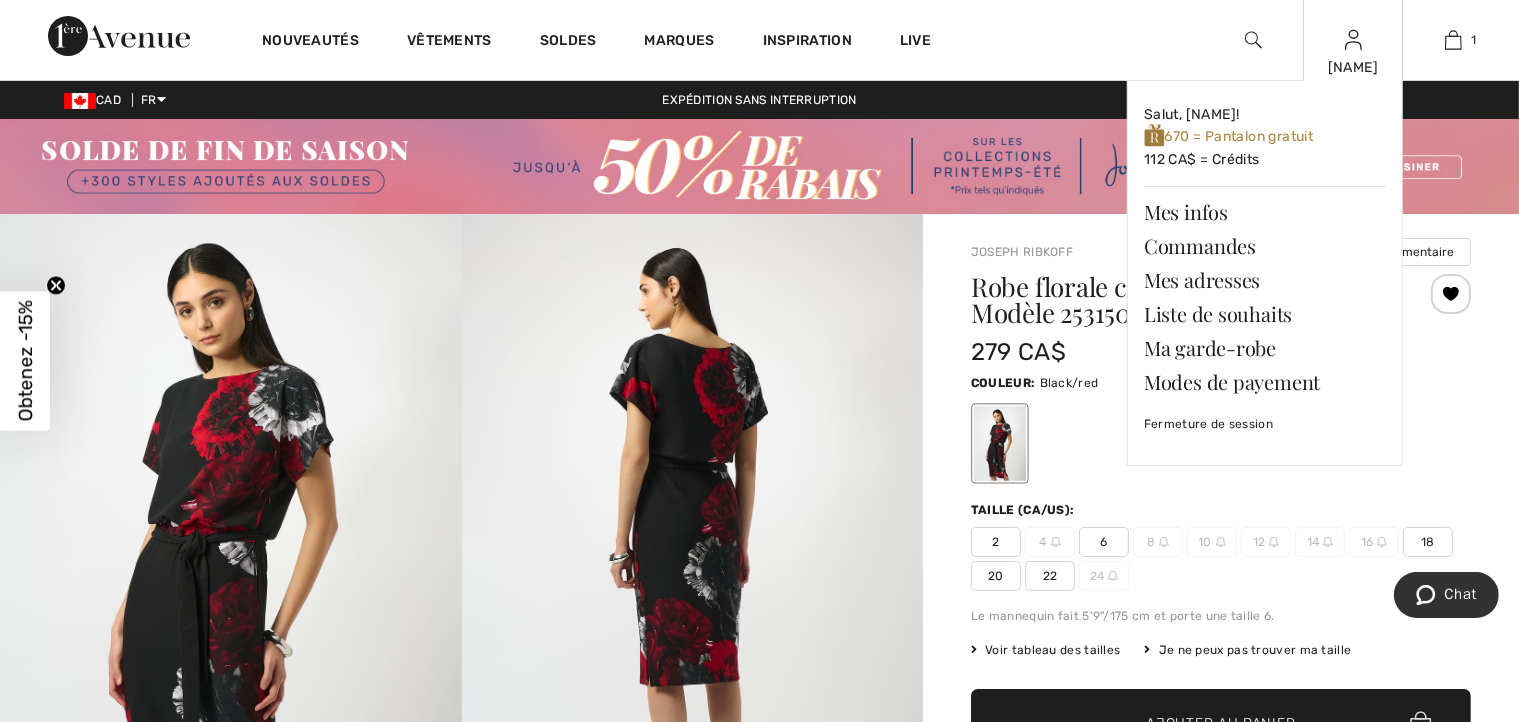 click on "[FIRST]" at bounding box center [1353, 67] 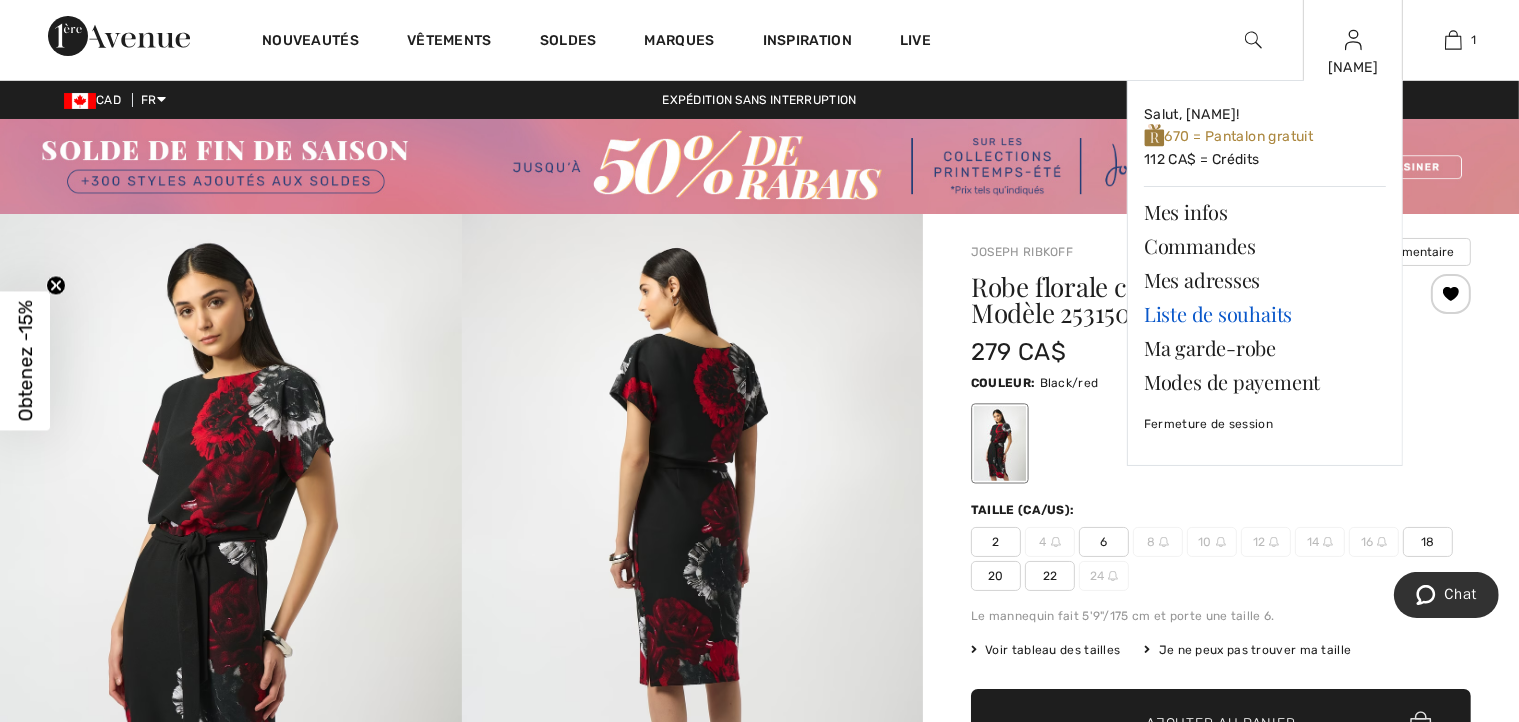 click on "Liste de souhaits" at bounding box center (1265, 314) 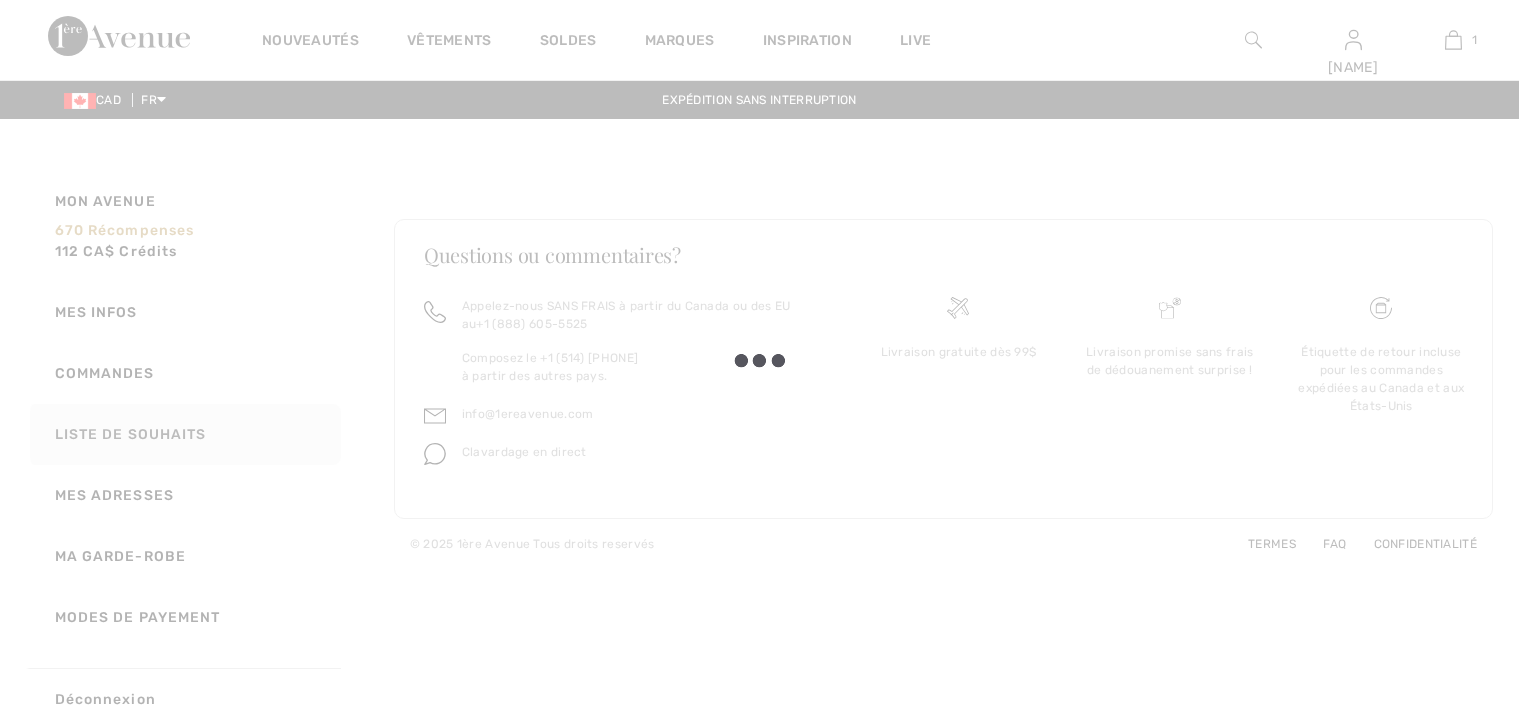 scroll, scrollTop: 0, scrollLeft: 0, axis: both 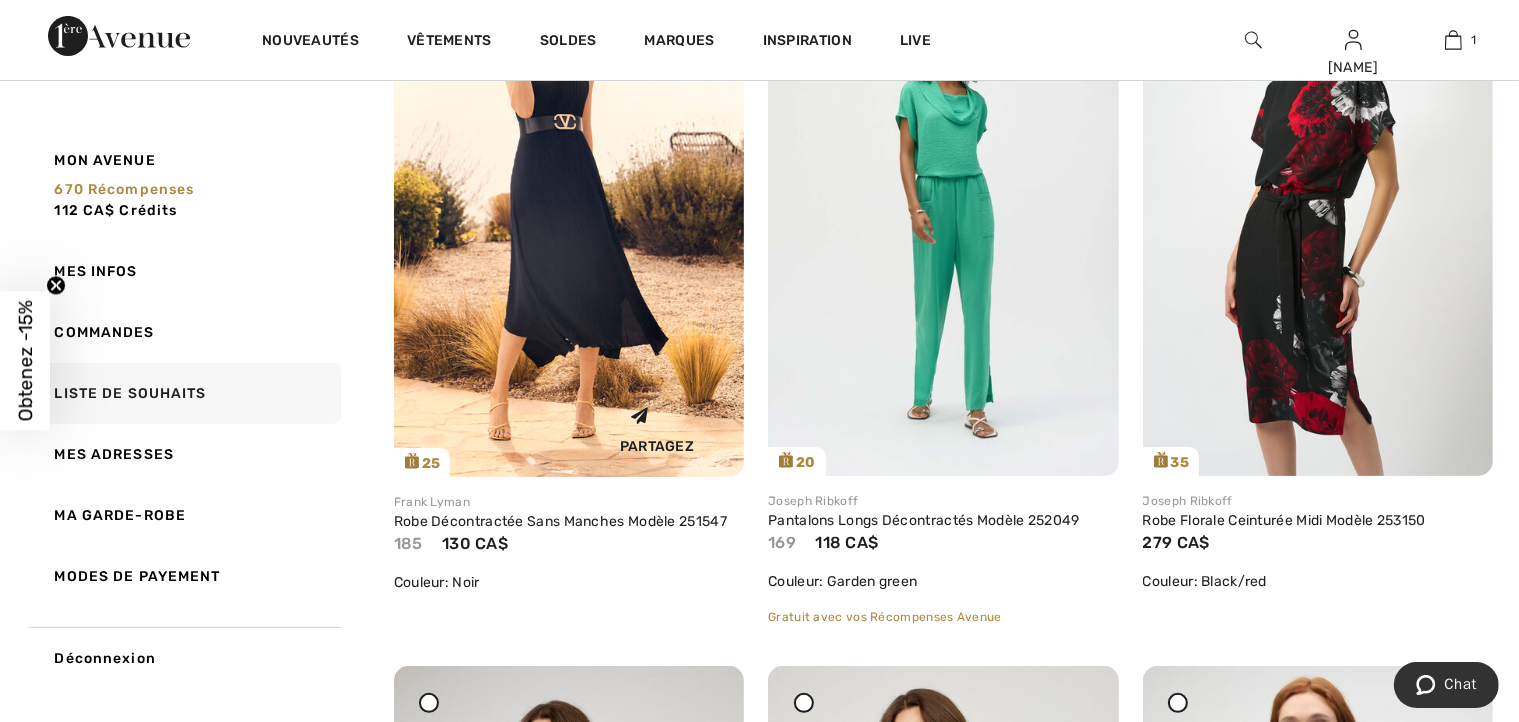 click at bounding box center (569, 214) 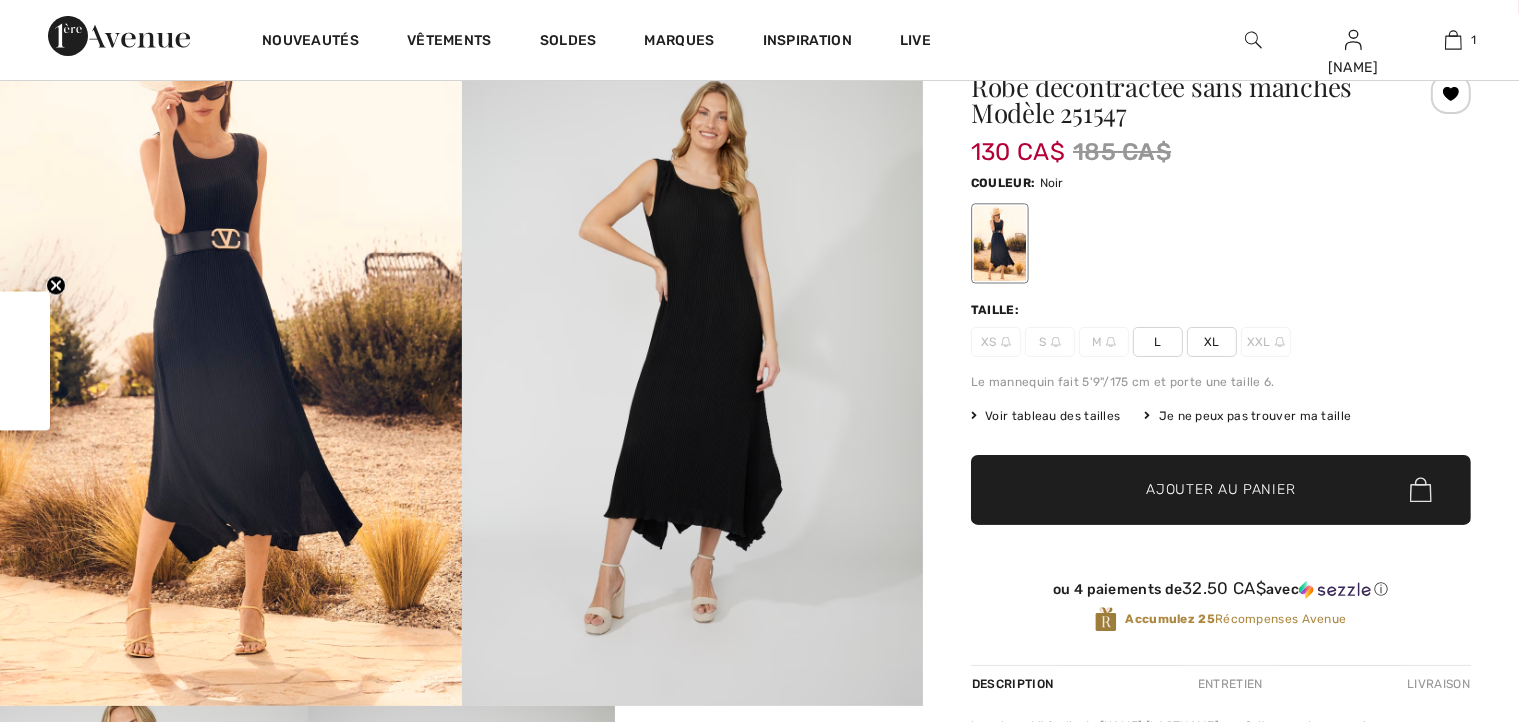 scroll, scrollTop: 200, scrollLeft: 0, axis: vertical 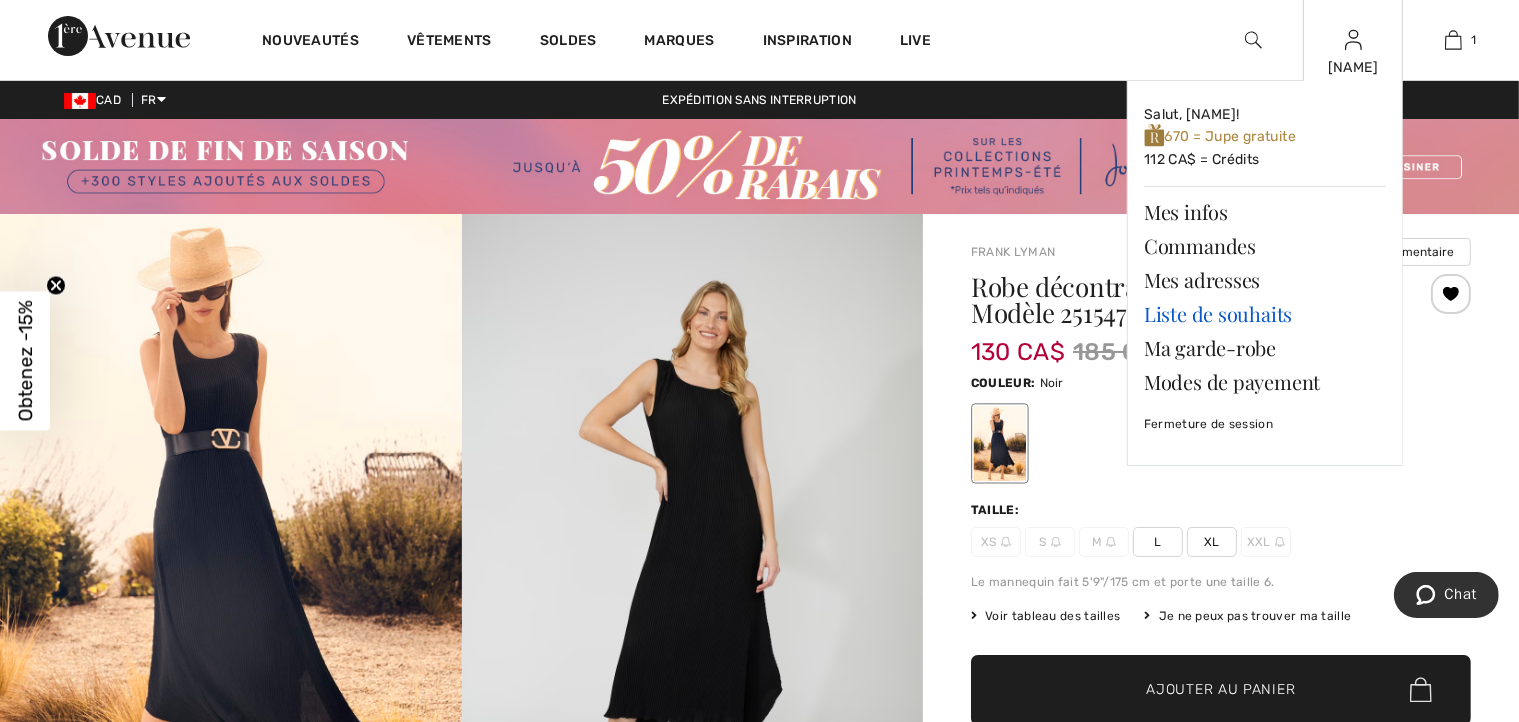 click on "Liste de souhaits" at bounding box center (1265, 314) 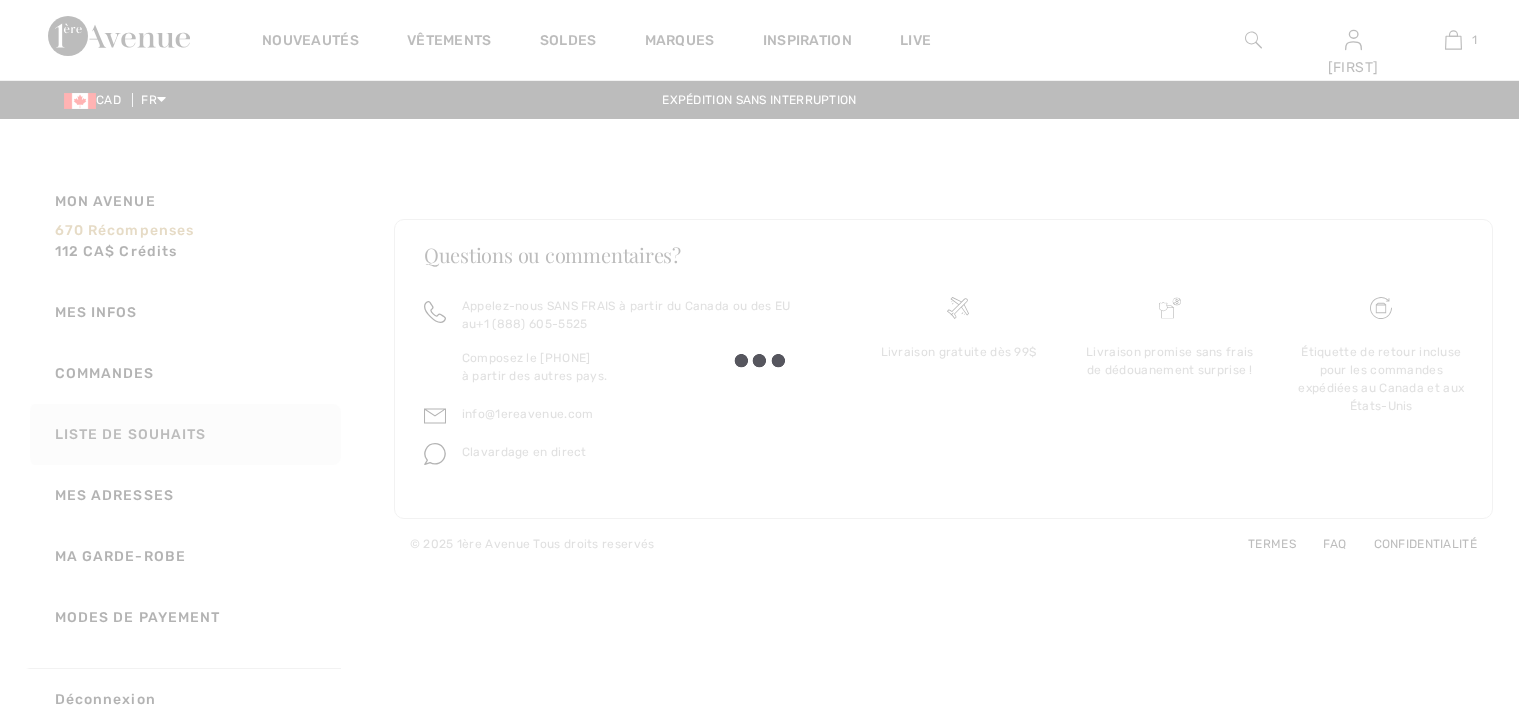 scroll, scrollTop: 0, scrollLeft: 0, axis: both 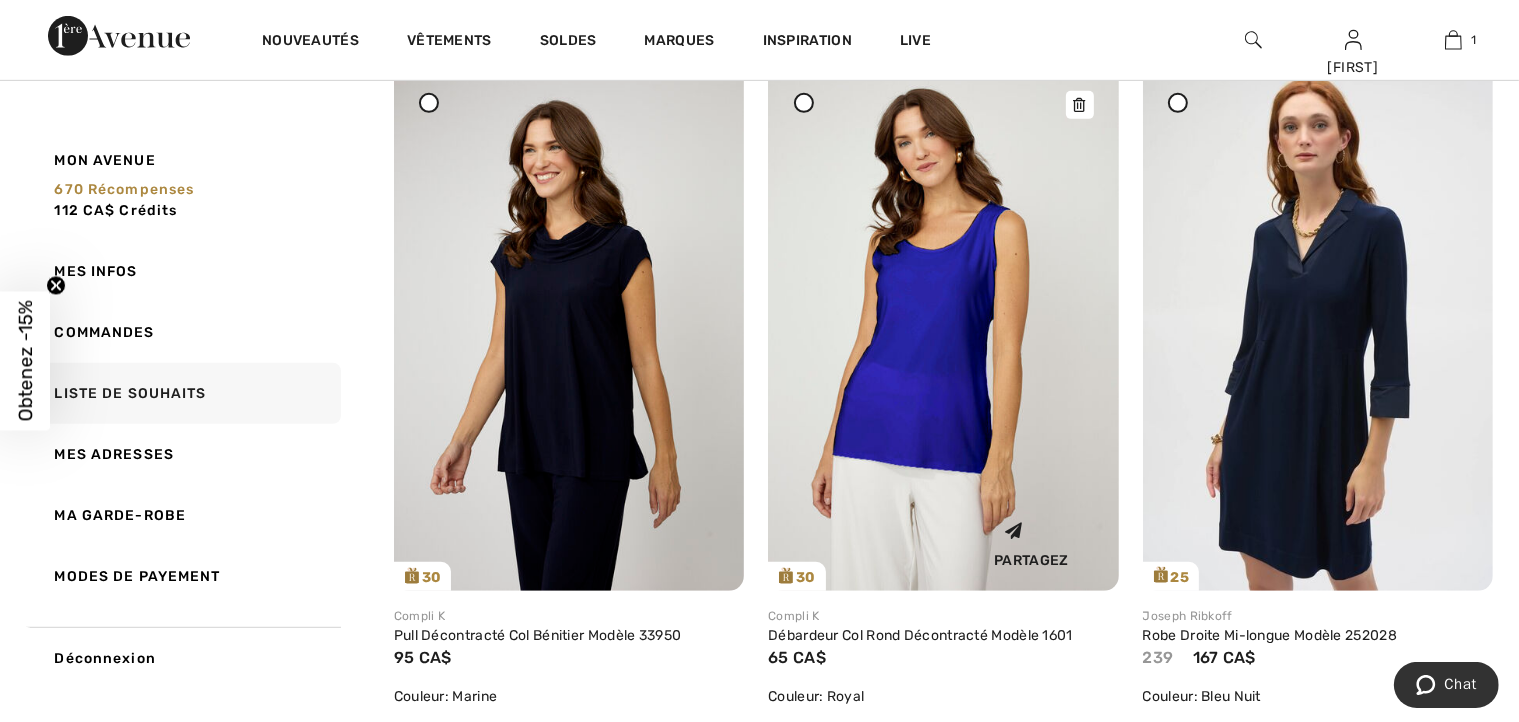 click at bounding box center (943, 329) 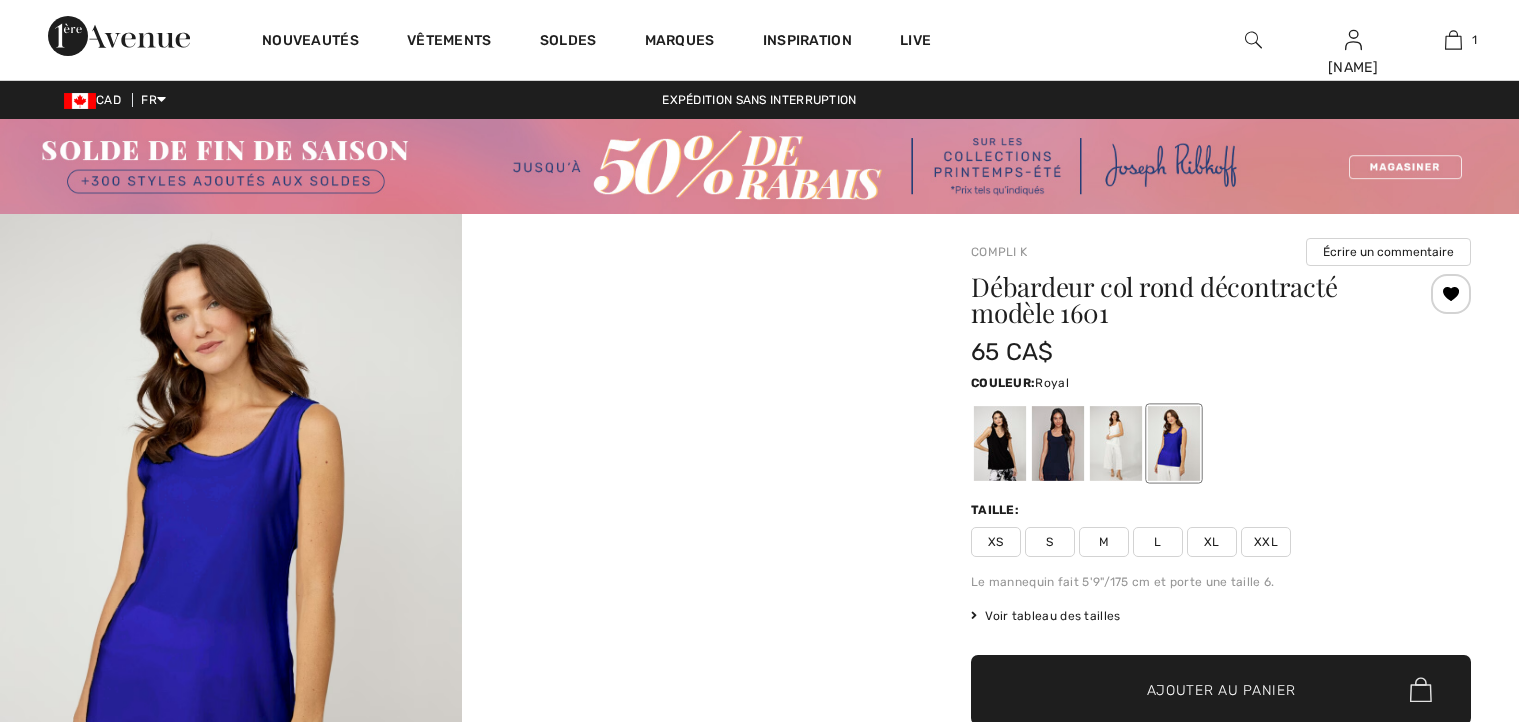 scroll, scrollTop: 0, scrollLeft: 0, axis: both 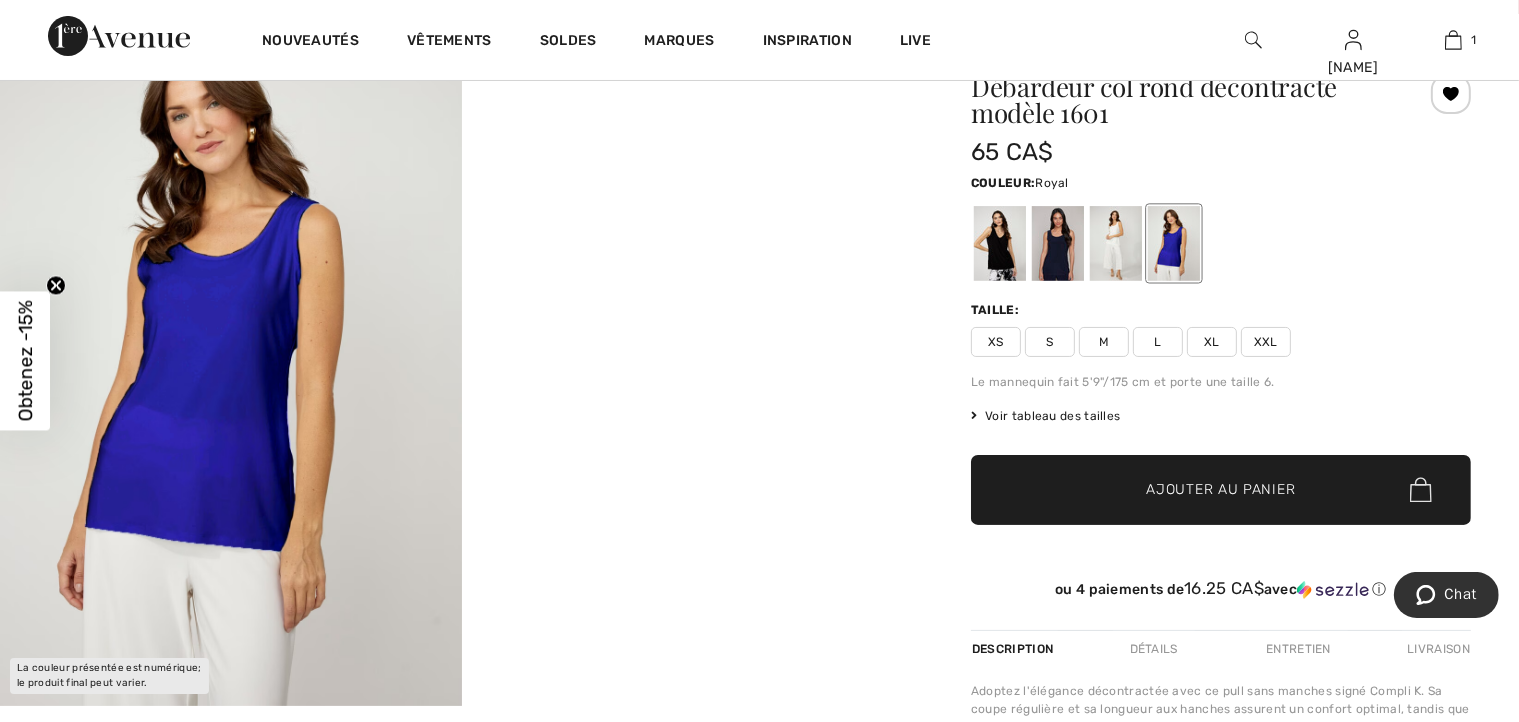 click at bounding box center [231, 360] 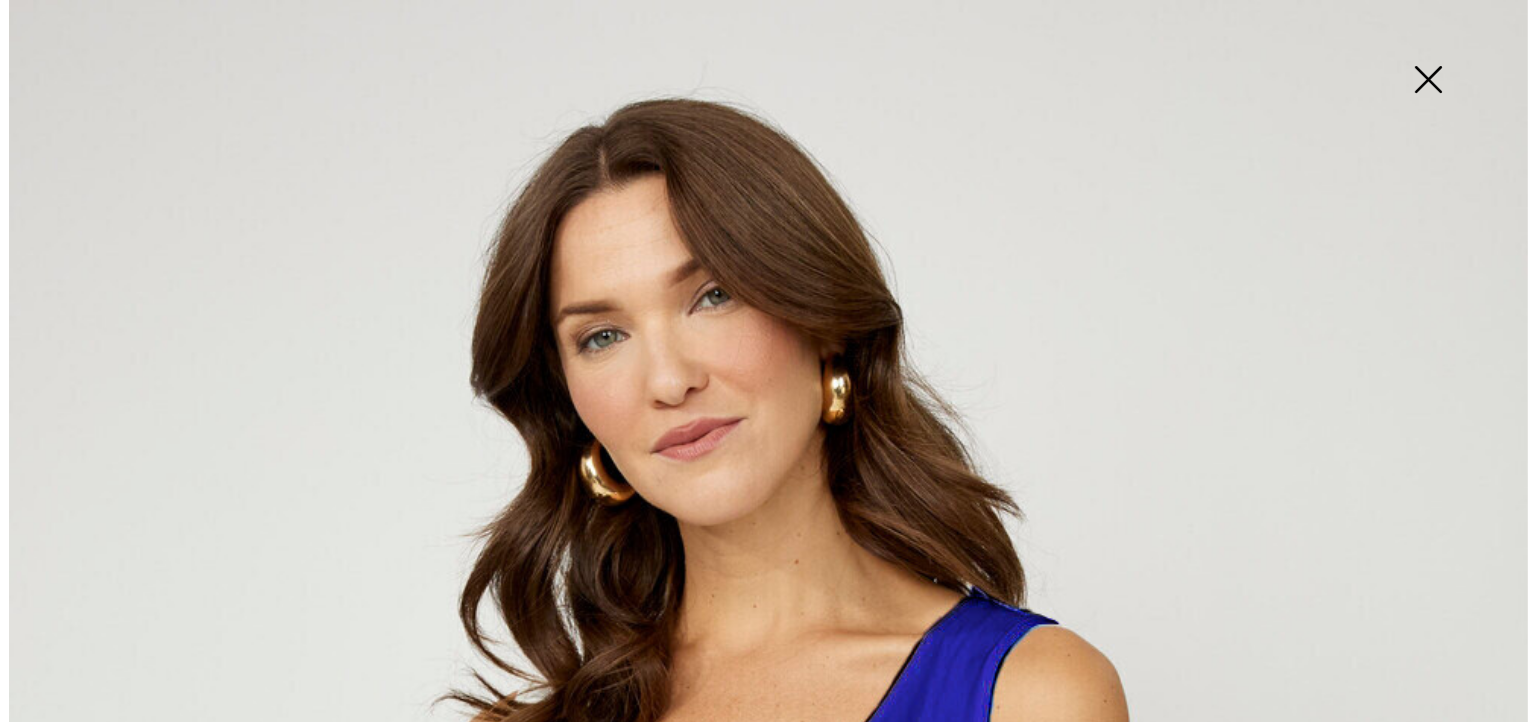 scroll, scrollTop: 201, scrollLeft: 0, axis: vertical 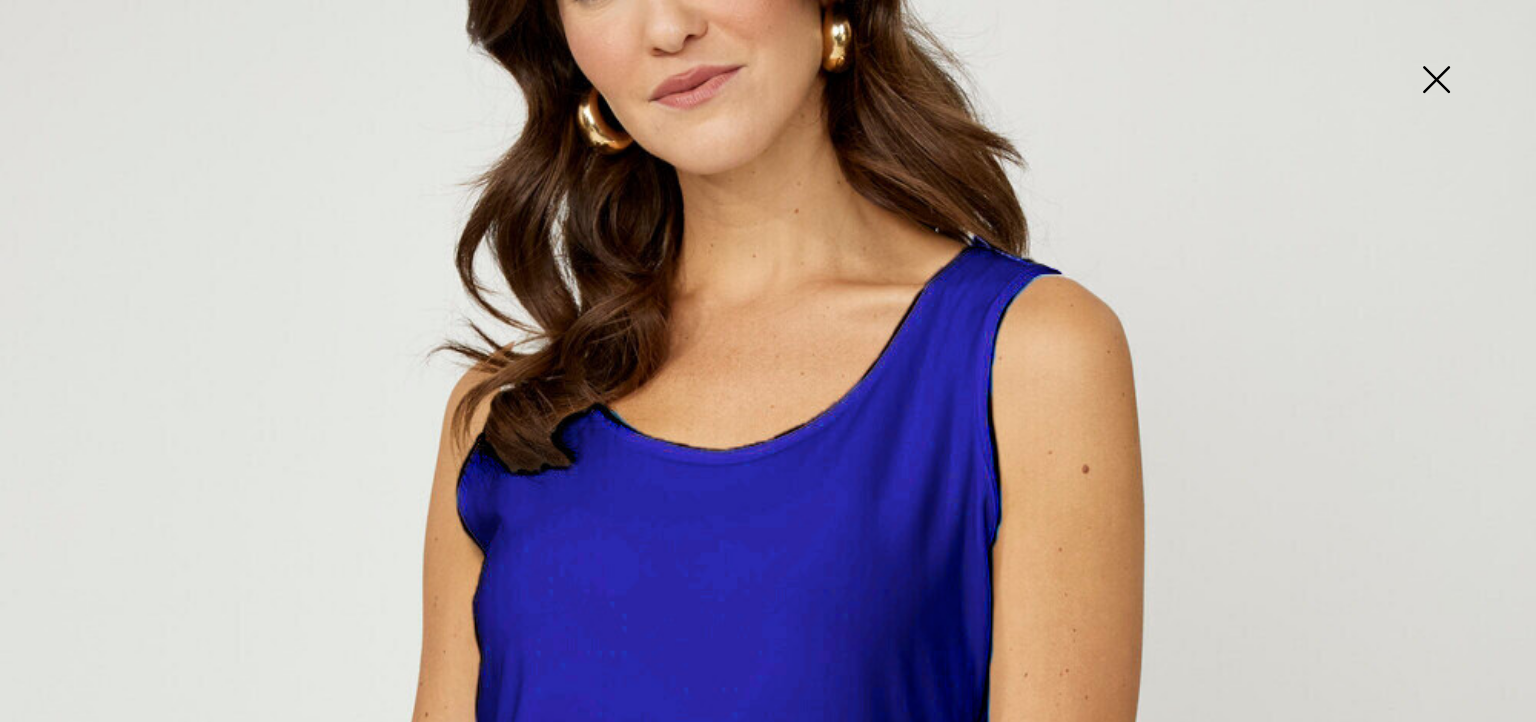 click at bounding box center (1436, 81) 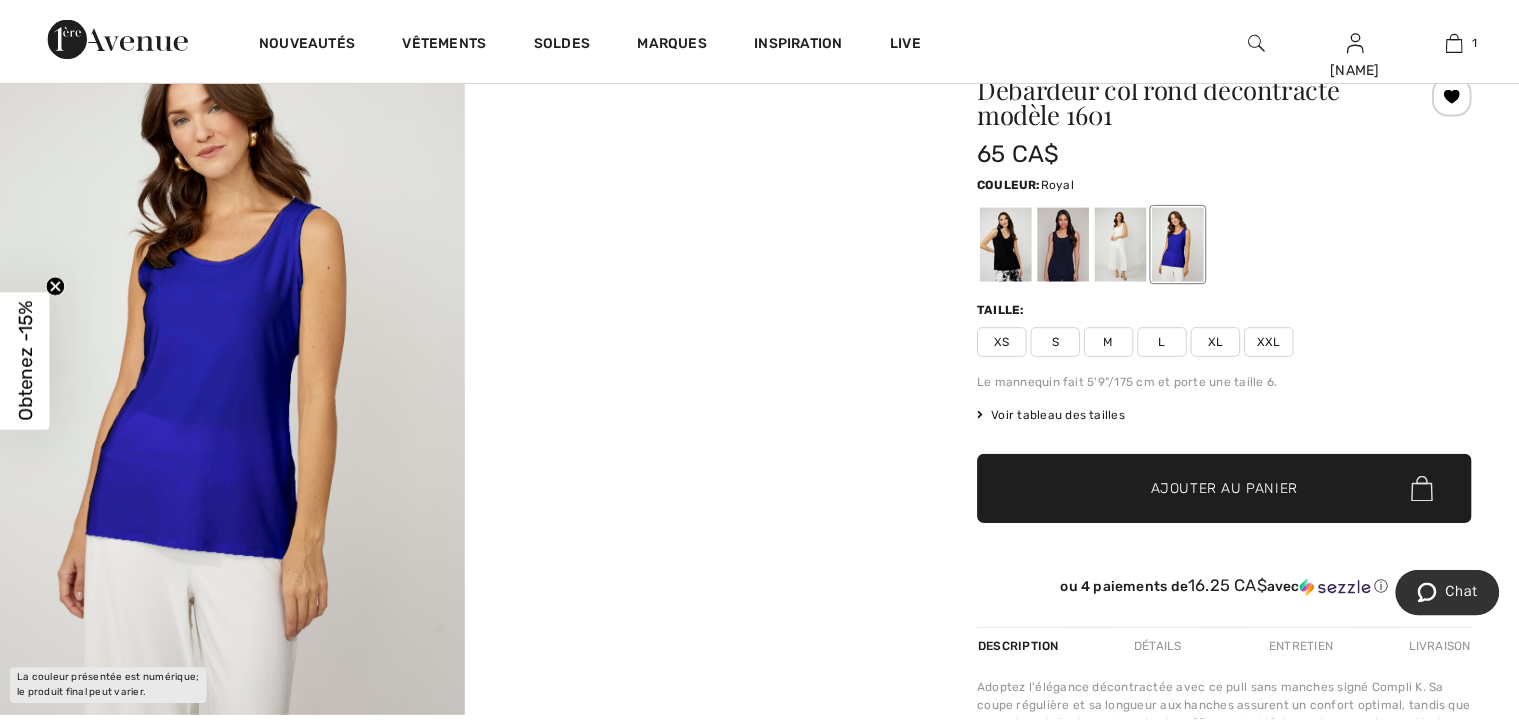 scroll, scrollTop: 200, scrollLeft: 0, axis: vertical 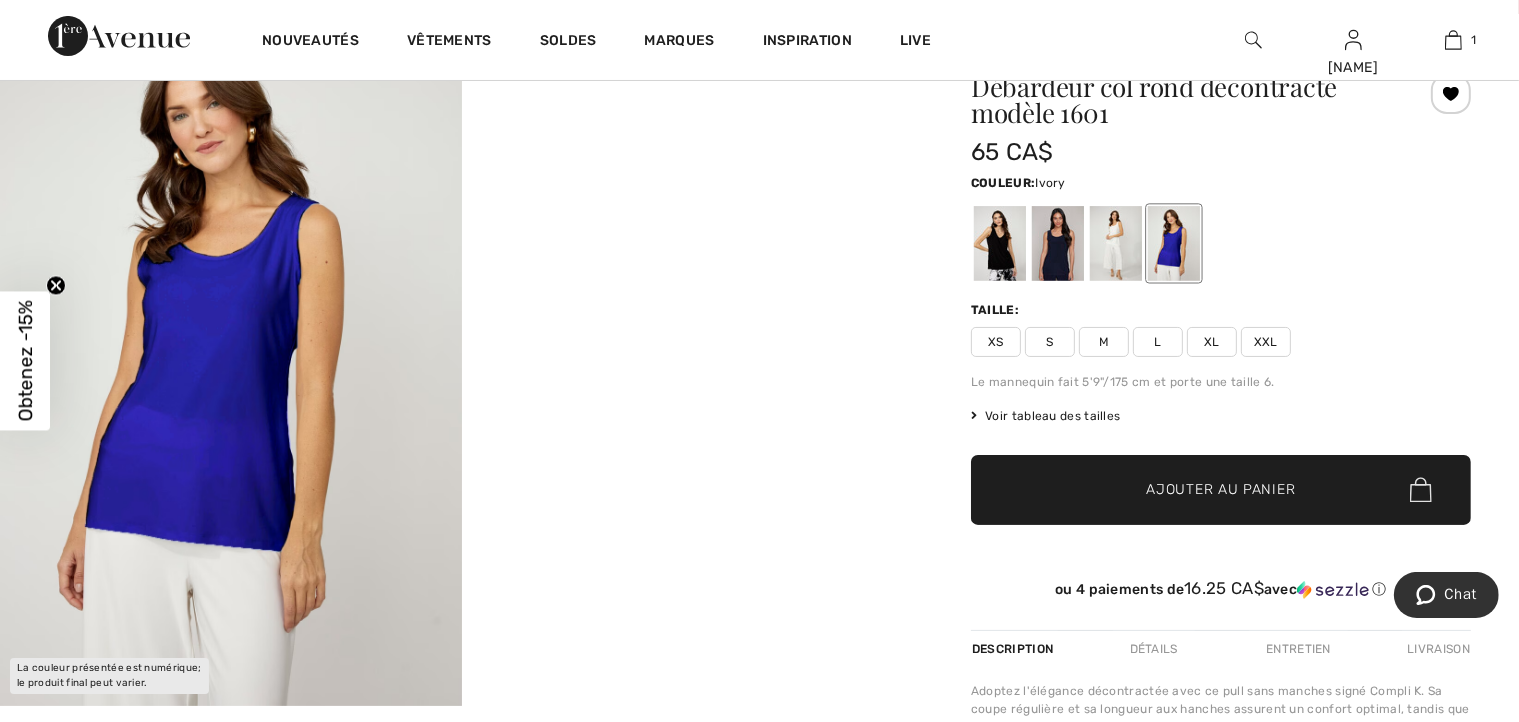 click at bounding box center (1116, 243) 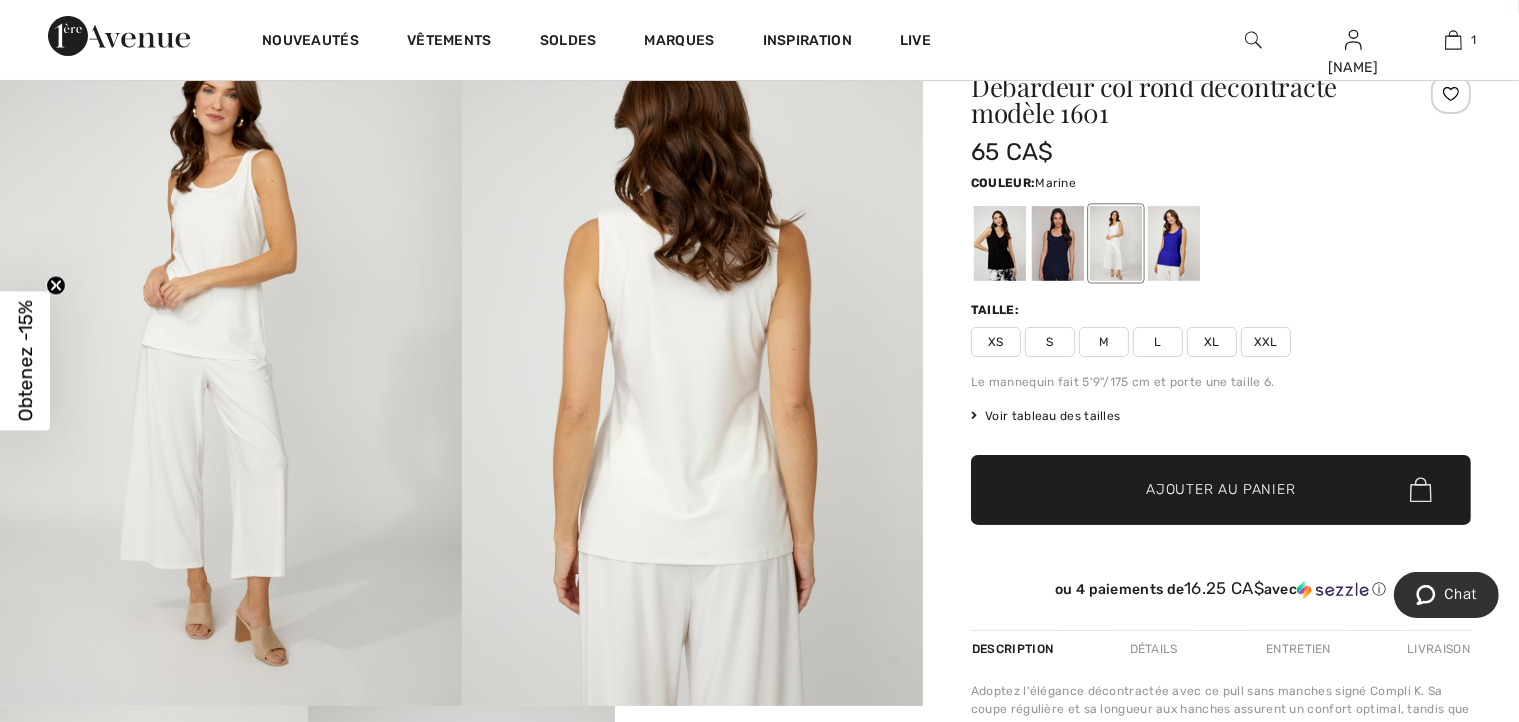 click at bounding box center (1058, 243) 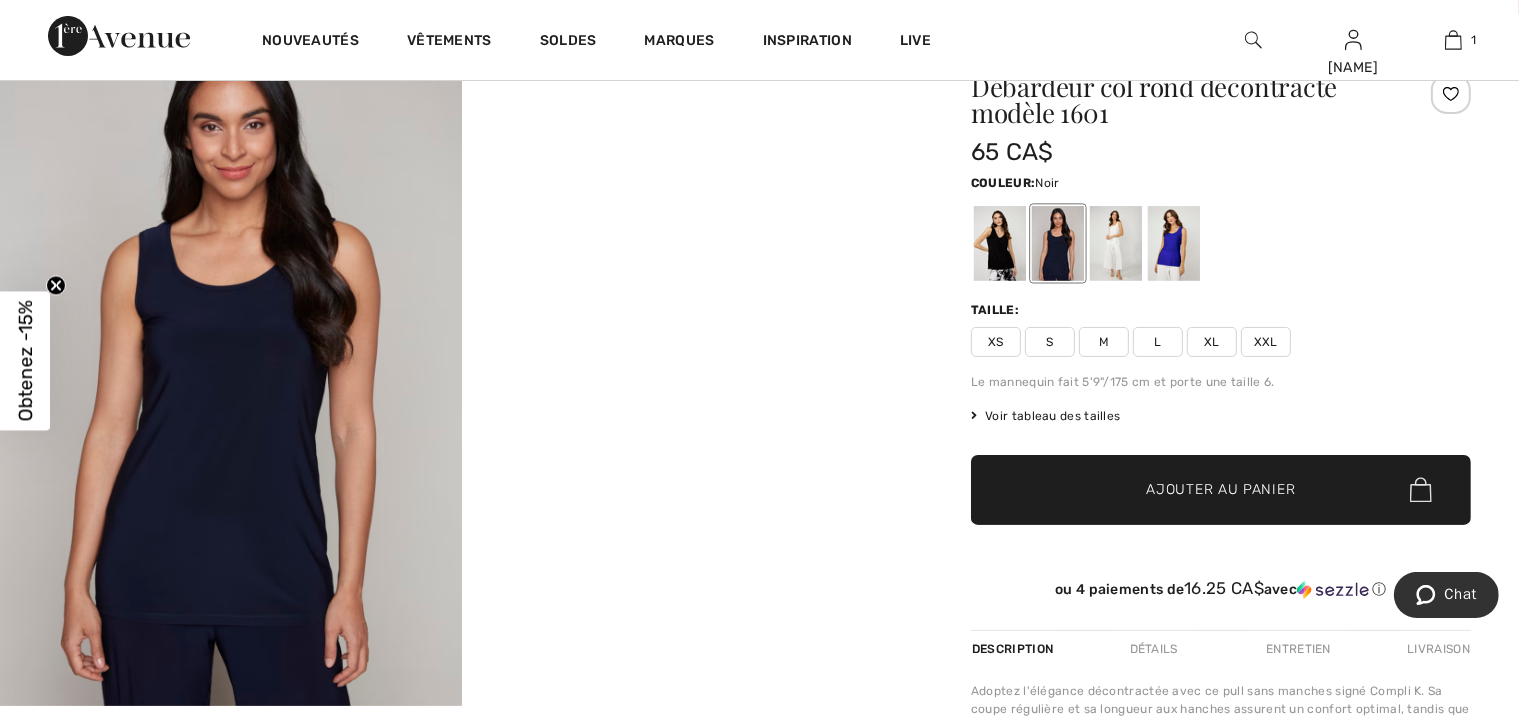 click at bounding box center (1000, 243) 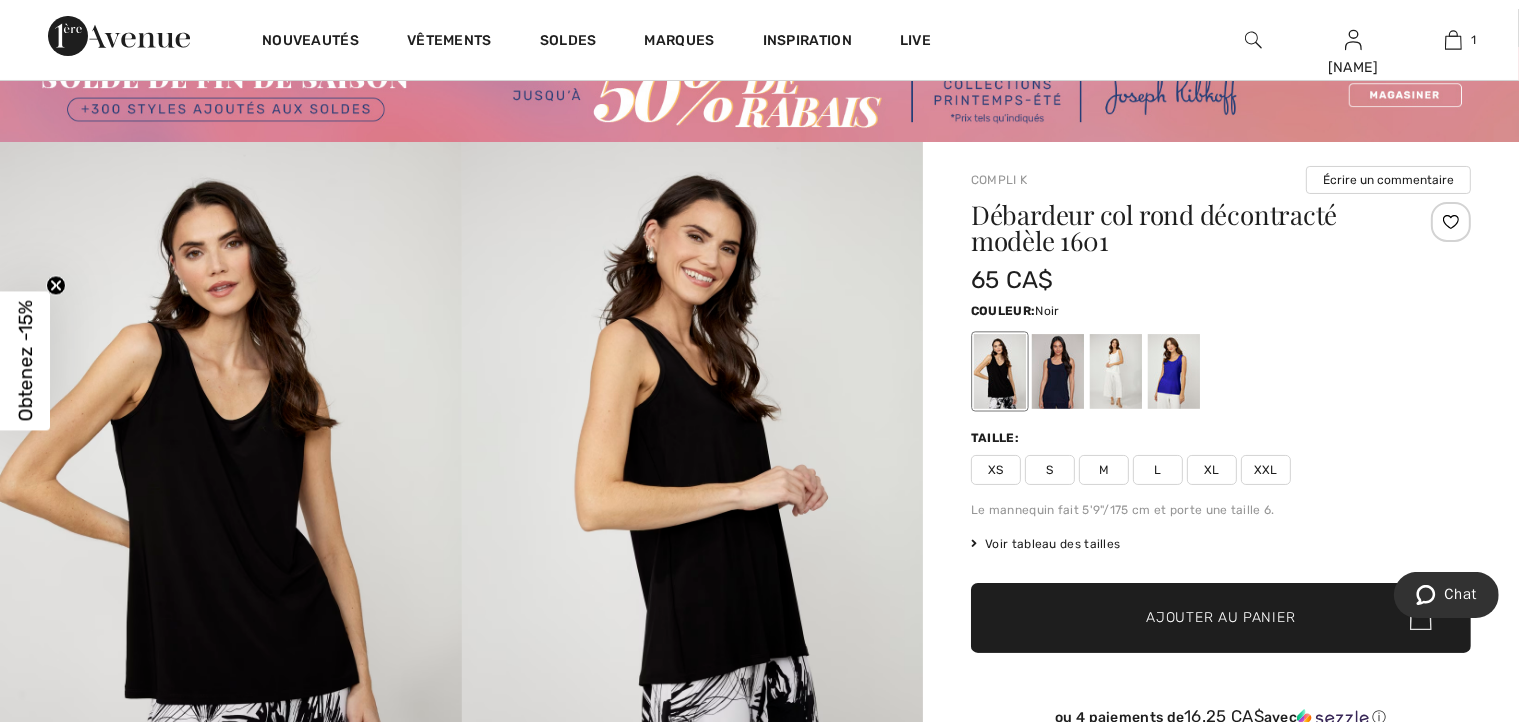 scroll, scrollTop: 0, scrollLeft: 0, axis: both 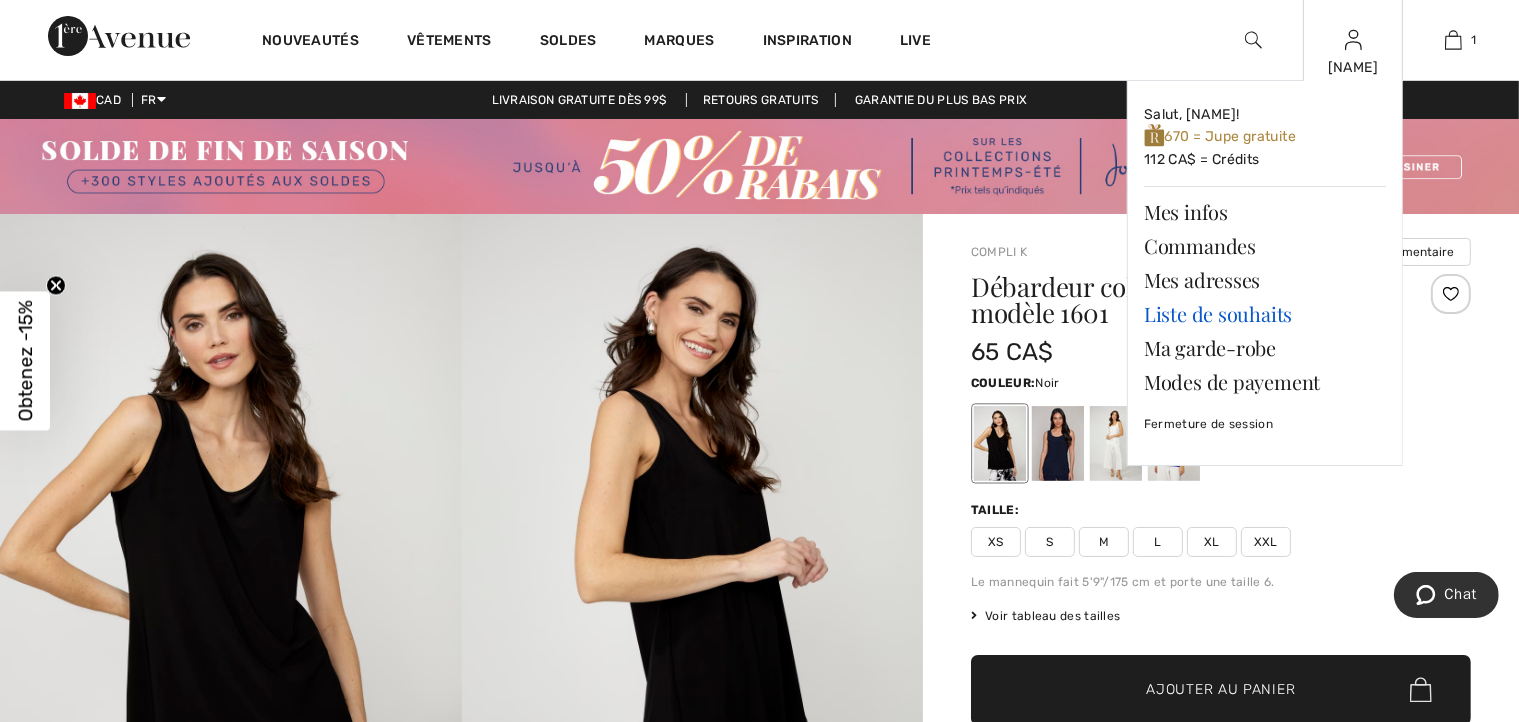 click on "Liste de souhaits" at bounding box center [1265, 314] 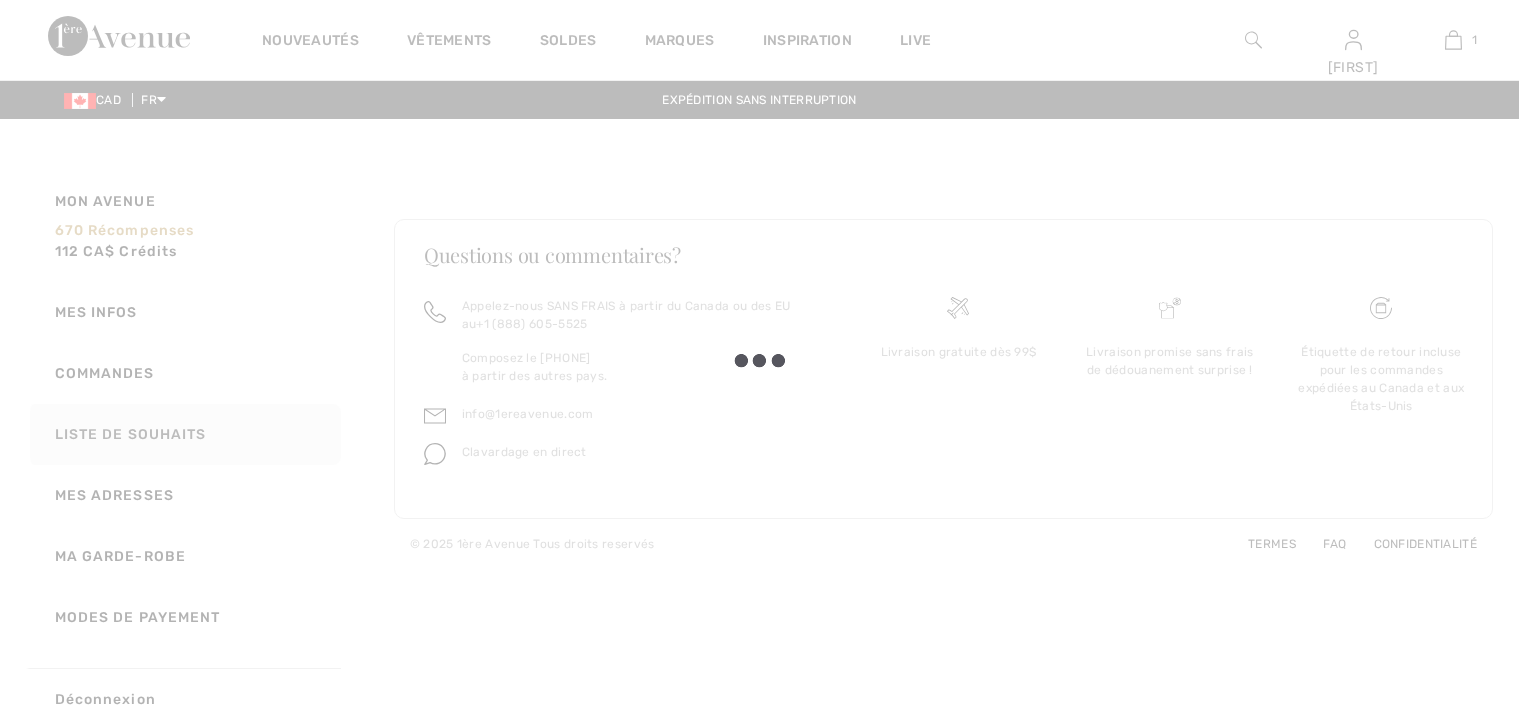 scroll, scrollTop: 0, scrollLeft: 0, axis: both 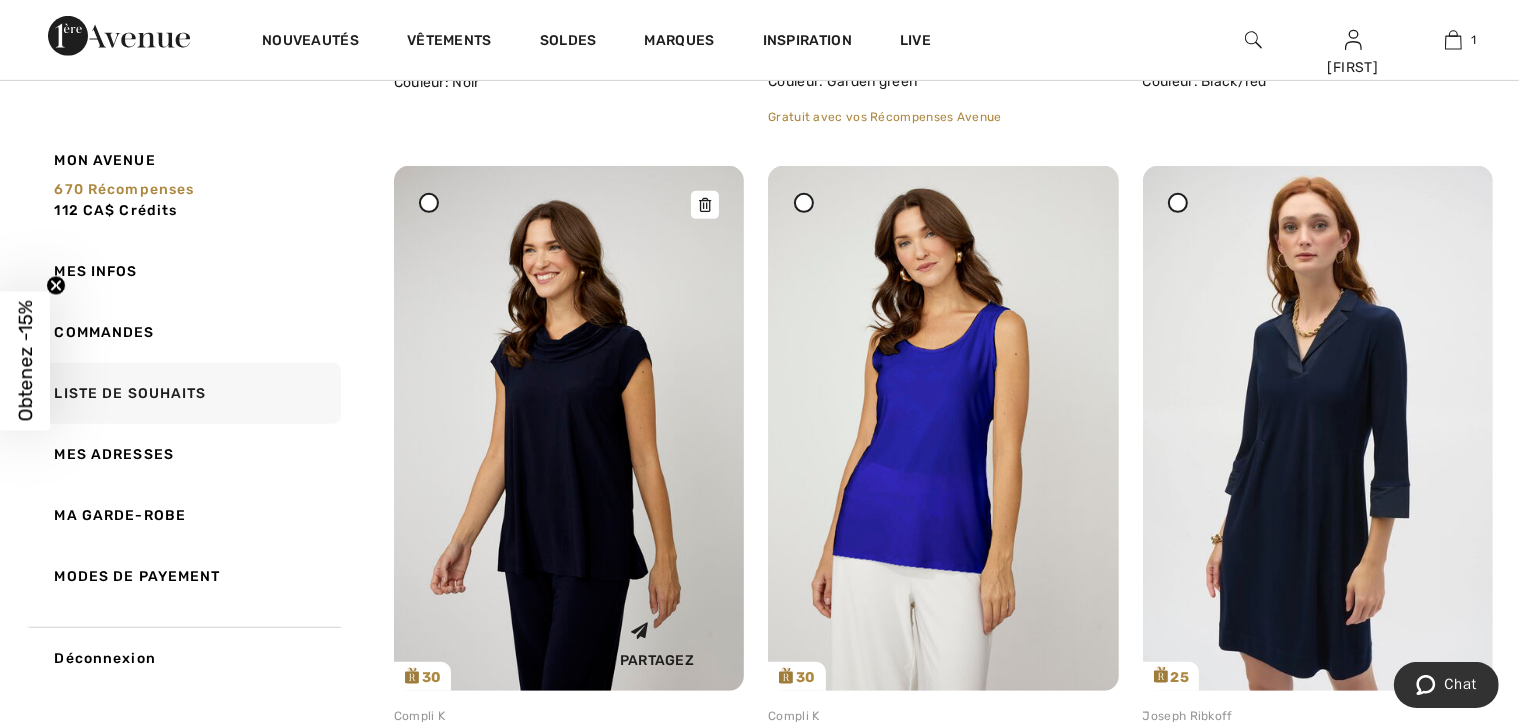 click at bounding box center [569, 429] 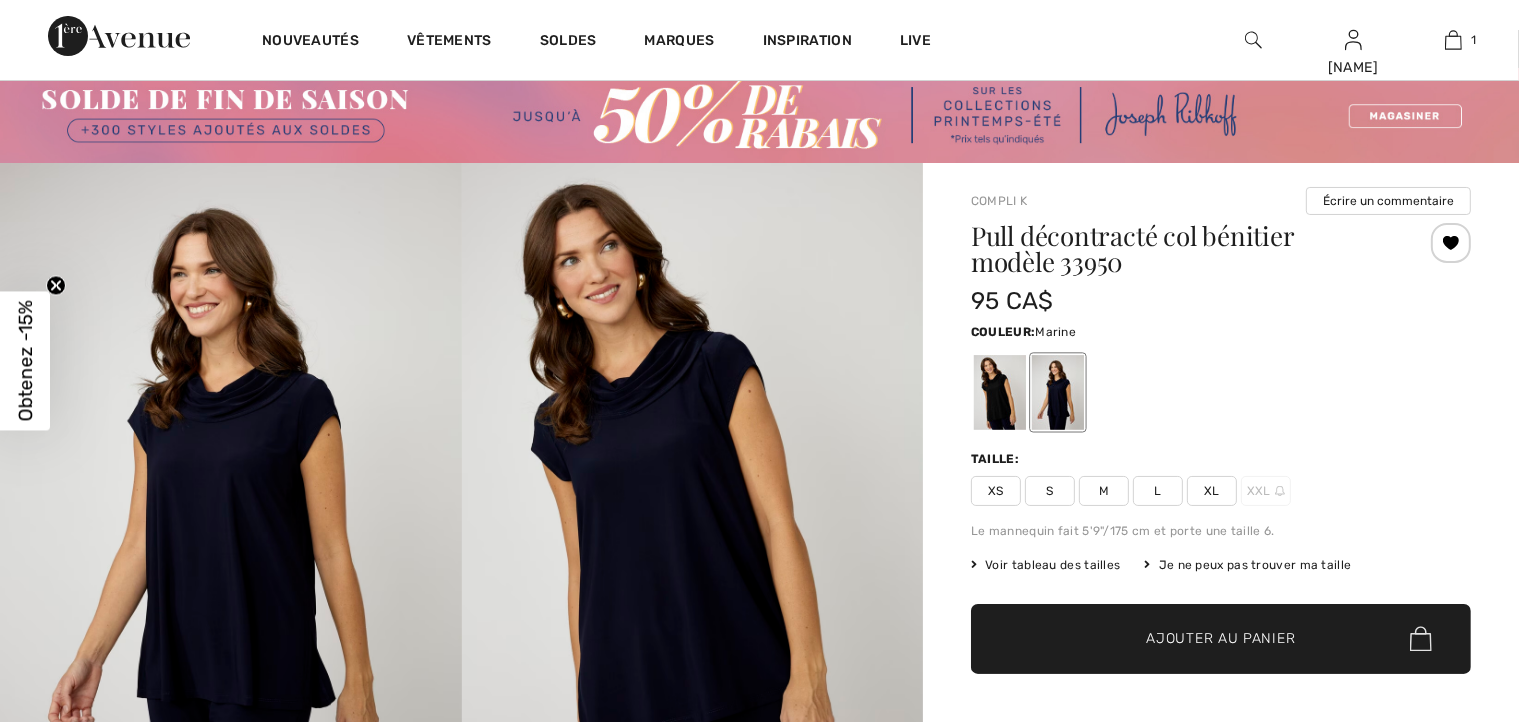 scroll, scrollTop: 100, scrollLeft: 0, axis: vertical 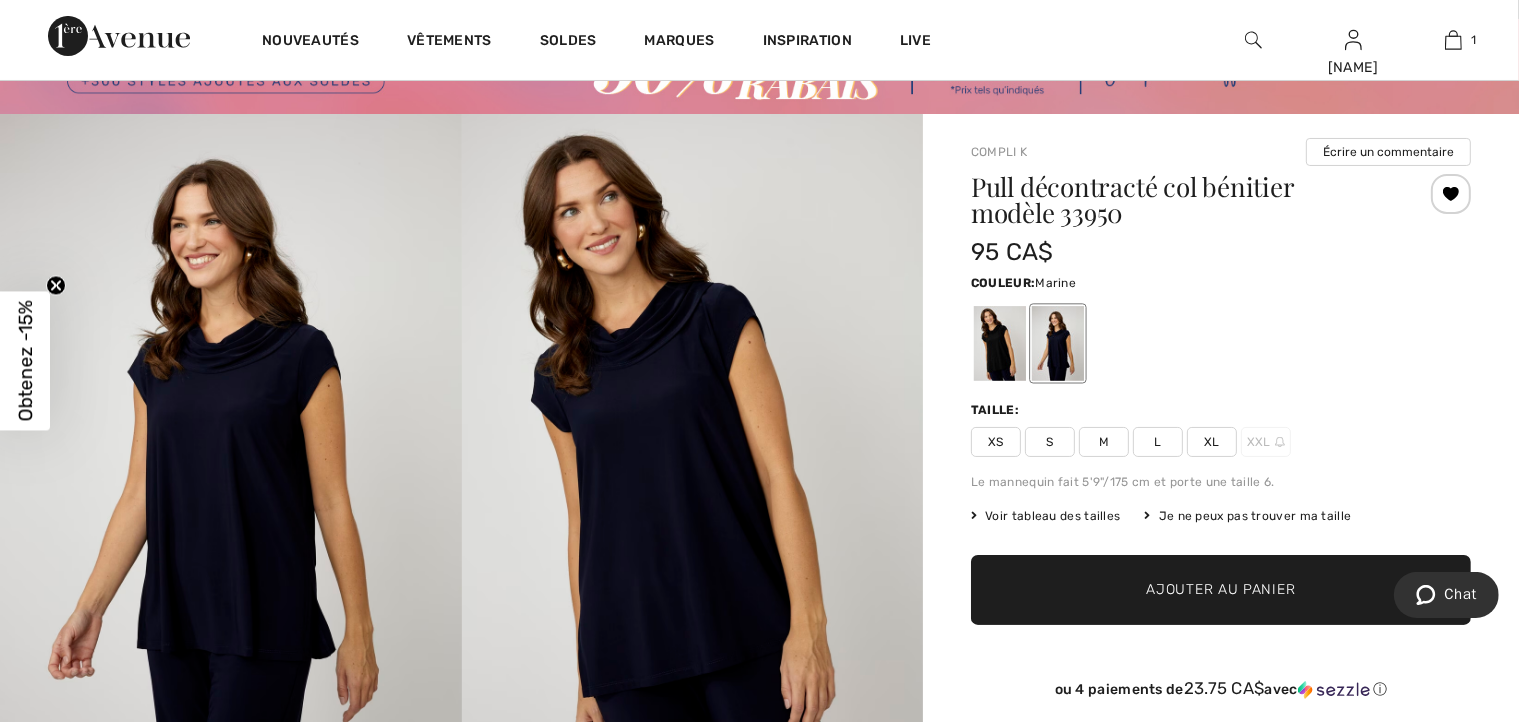 click at bounding box center (693, 460) 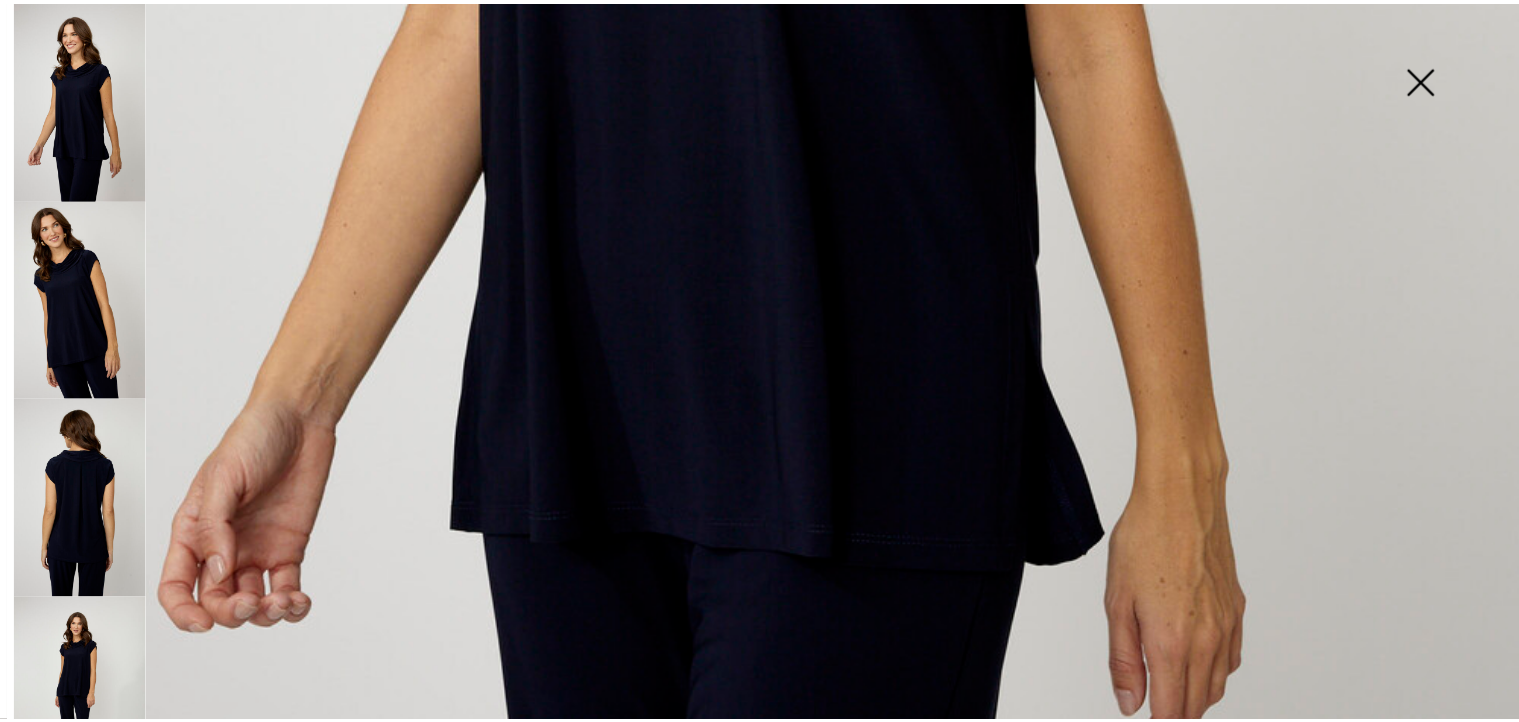 scroll, scrollTop: 1157, scrollLeft: 0, axis: vertical 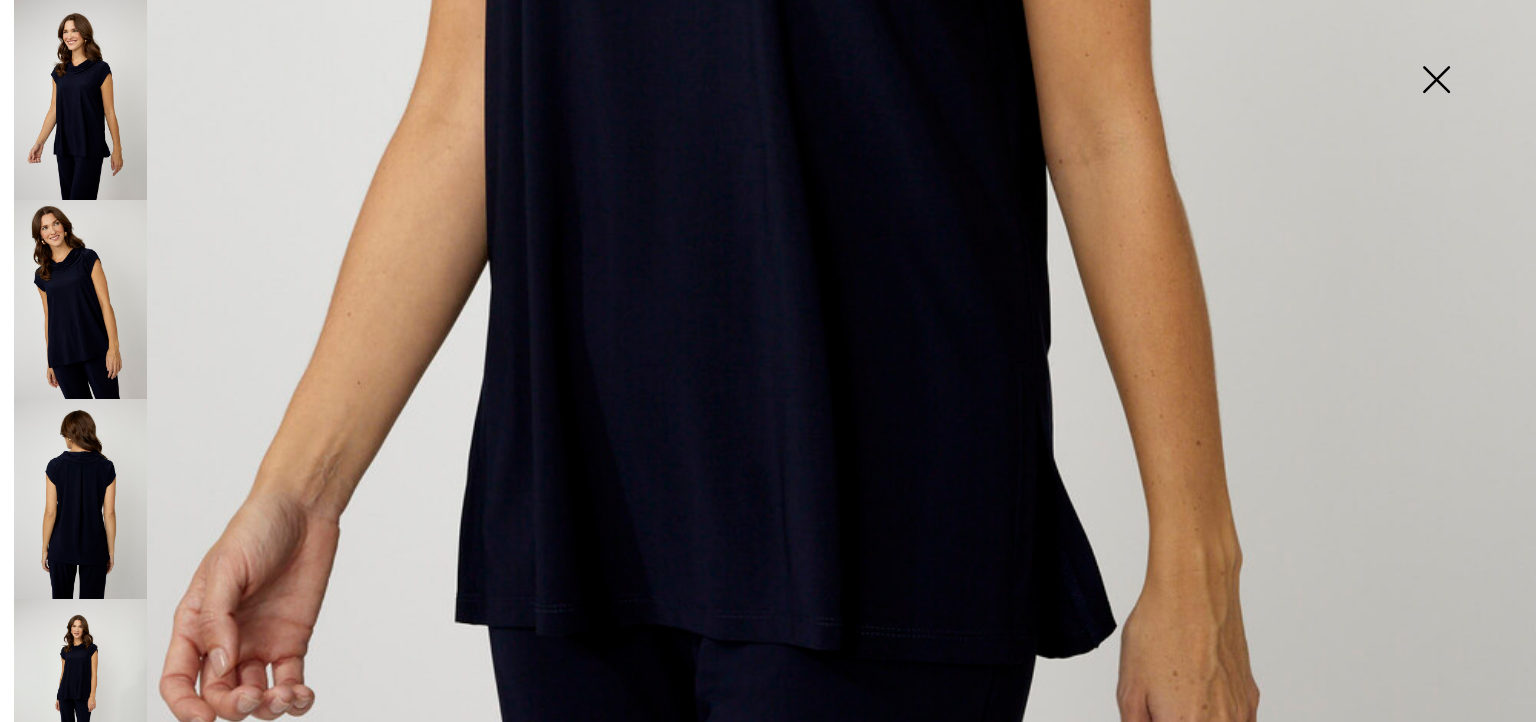 click at bounding box center (1436, 81) 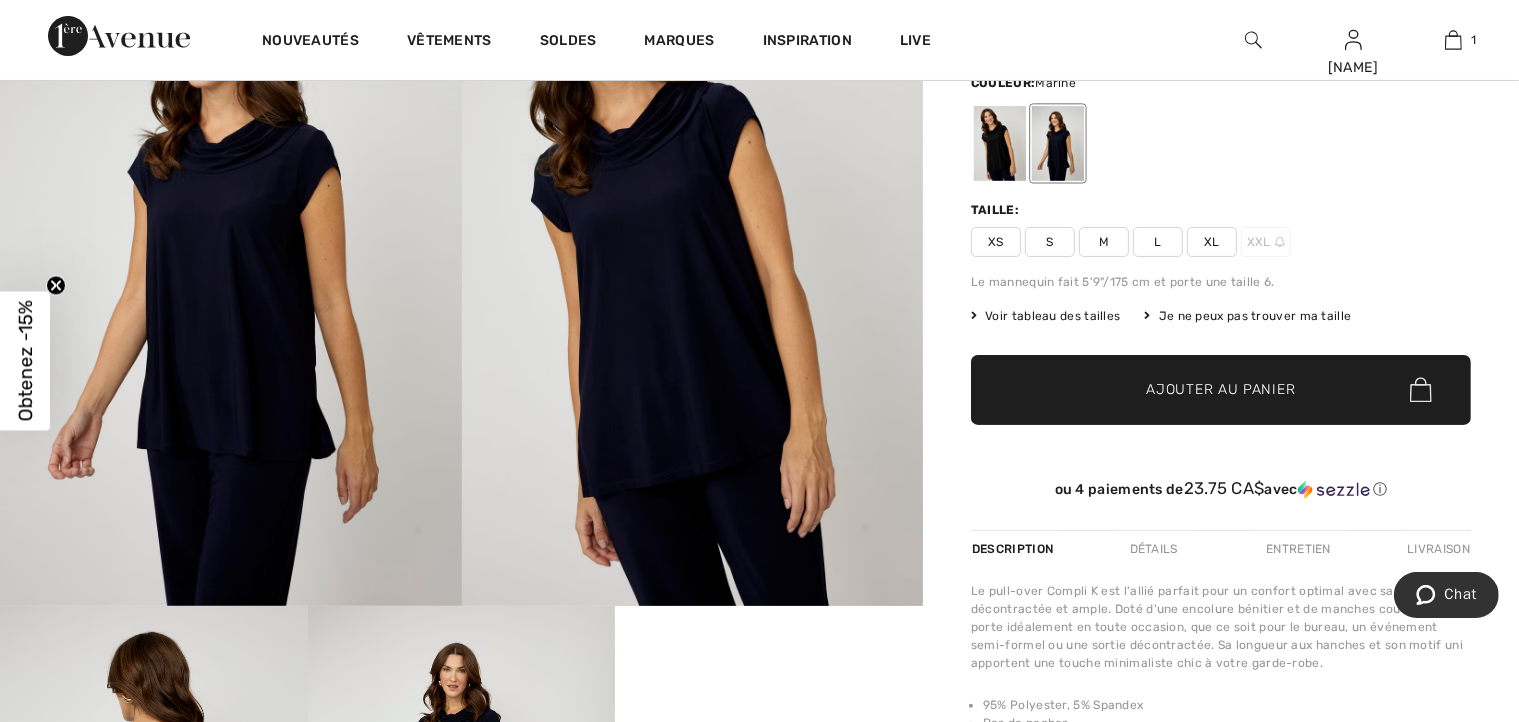 scroll, scrollTop: 200, scrollLeft: 0, axis: vertical 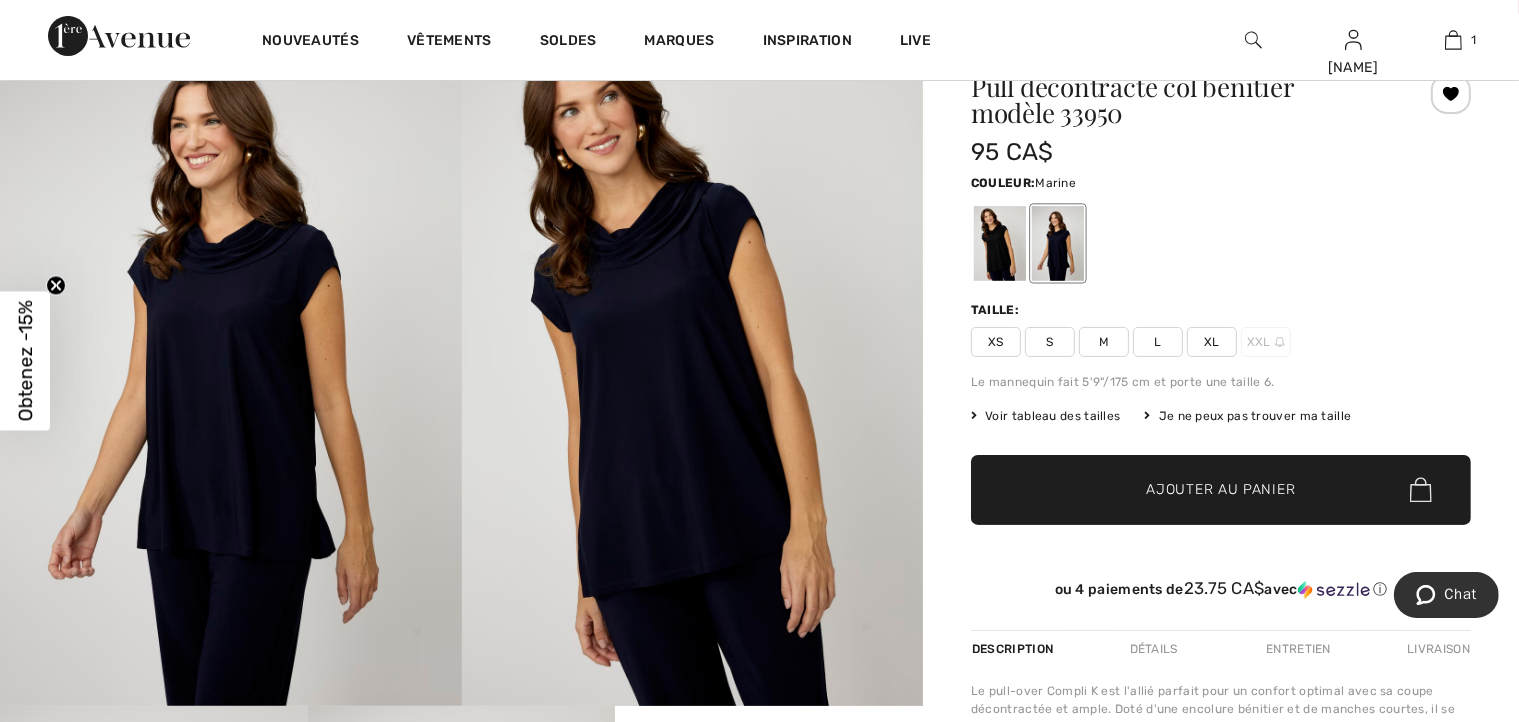 click on "XL" at bounding box center [1212, 342] 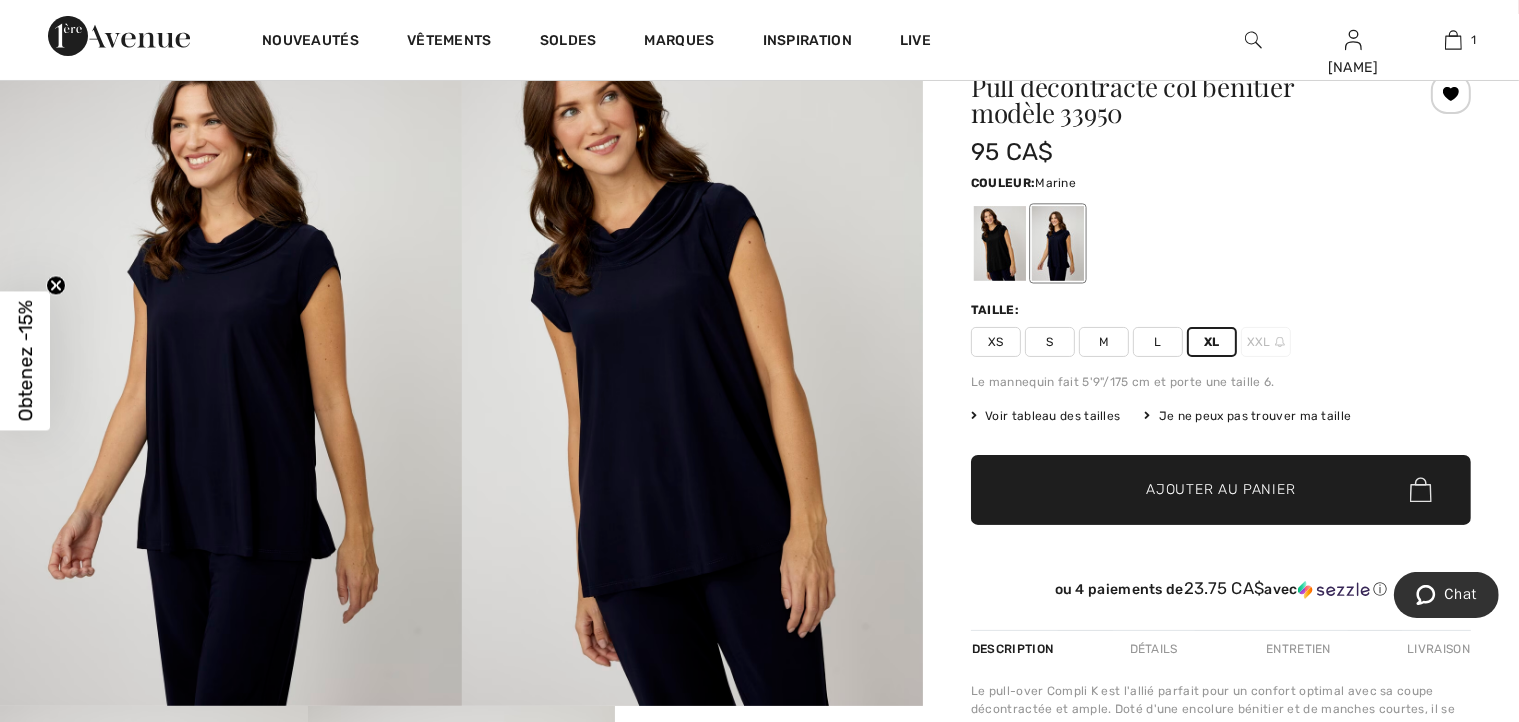 click on "✔ Ajouté au panier
Ajouter au panier" at bounding box center [1221, 490] 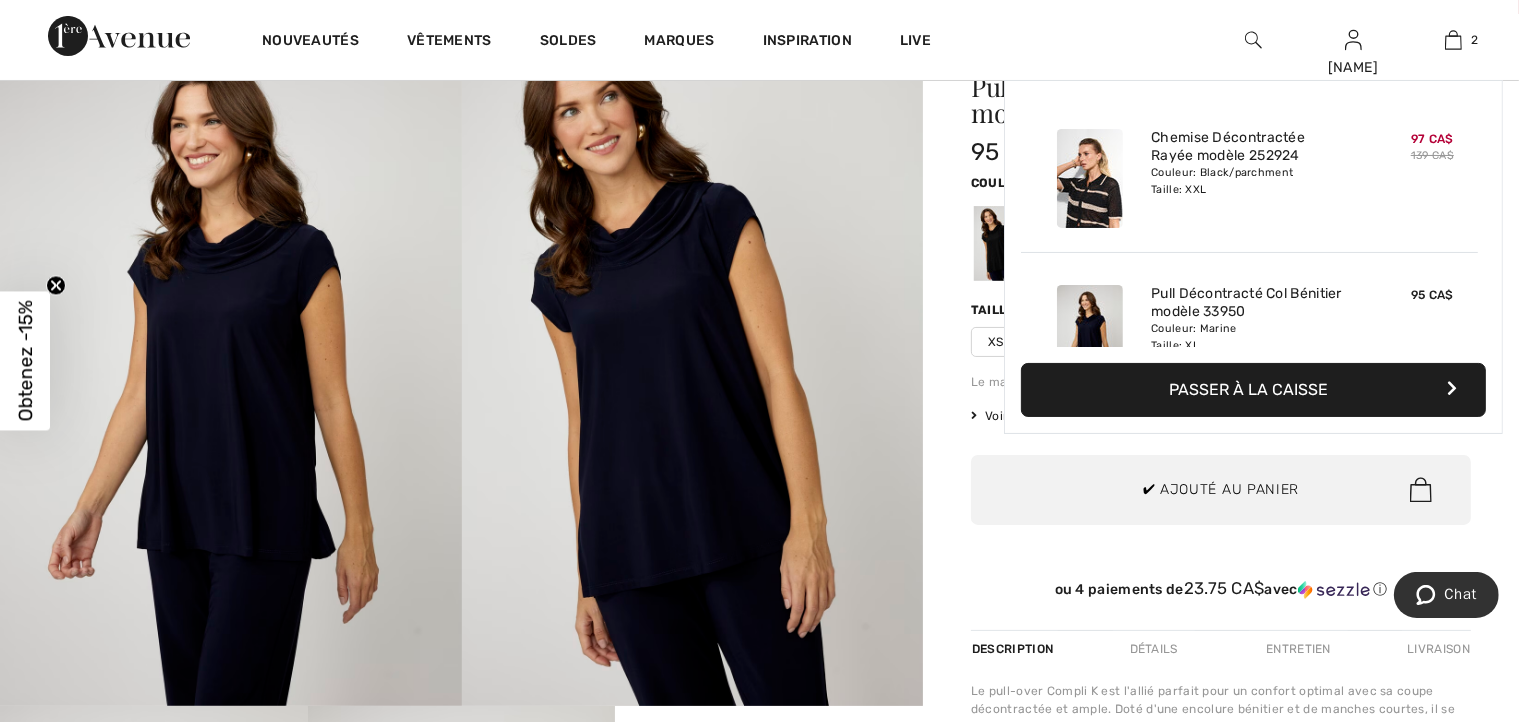 scroll, scrollTop: 61, scrollLeft: 0, axis: vertical 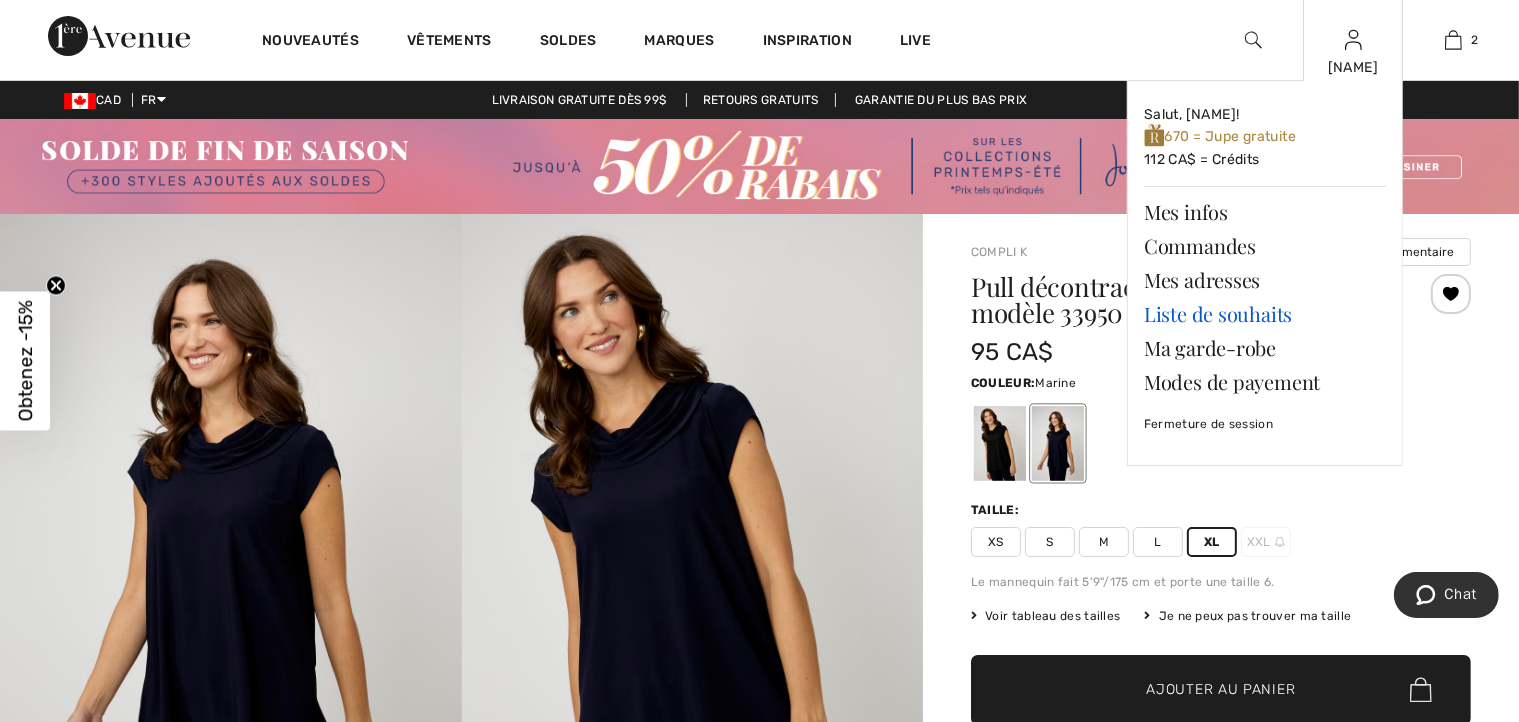 click on "Liste de souhaits" at bounding box center [1265, 314] 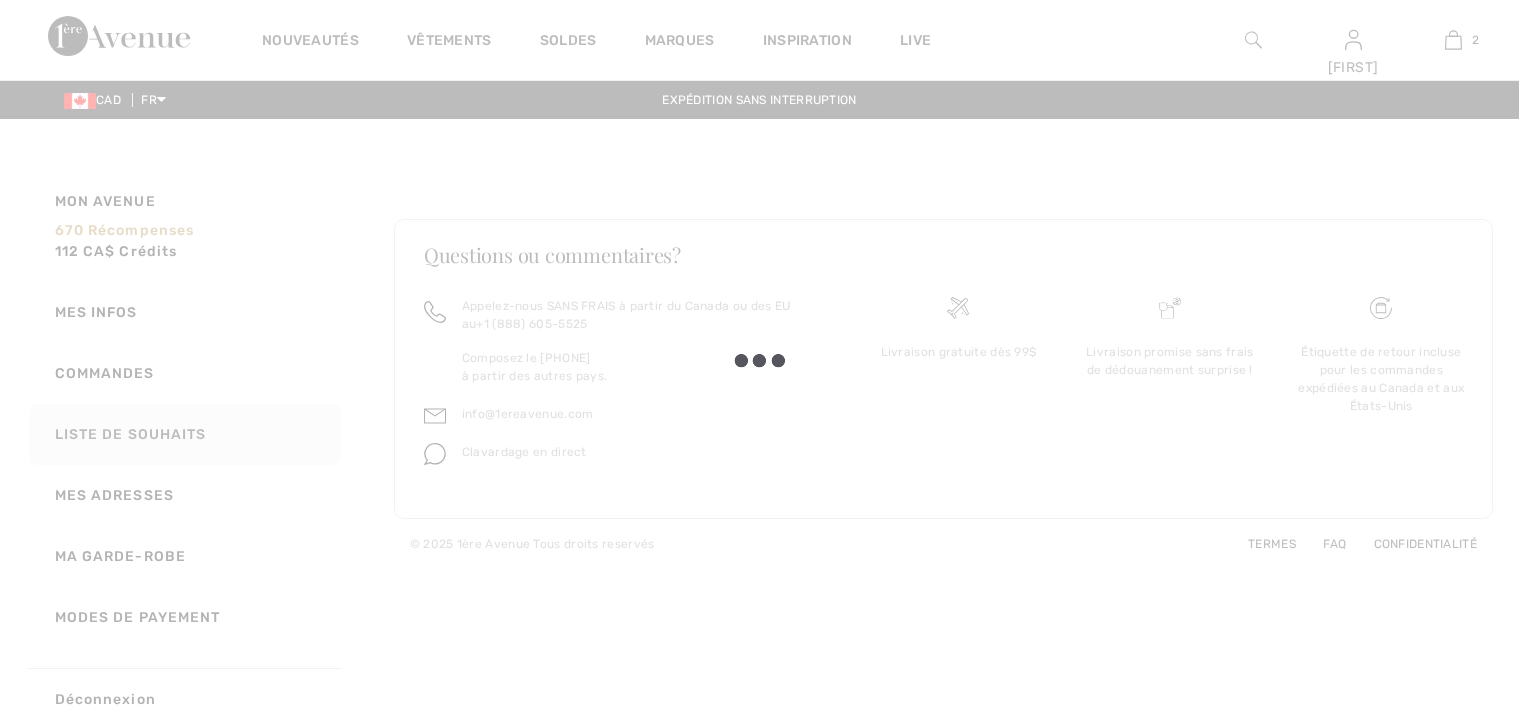 scroll, scrollTop: 0, scrollLeft: 0, axis: both 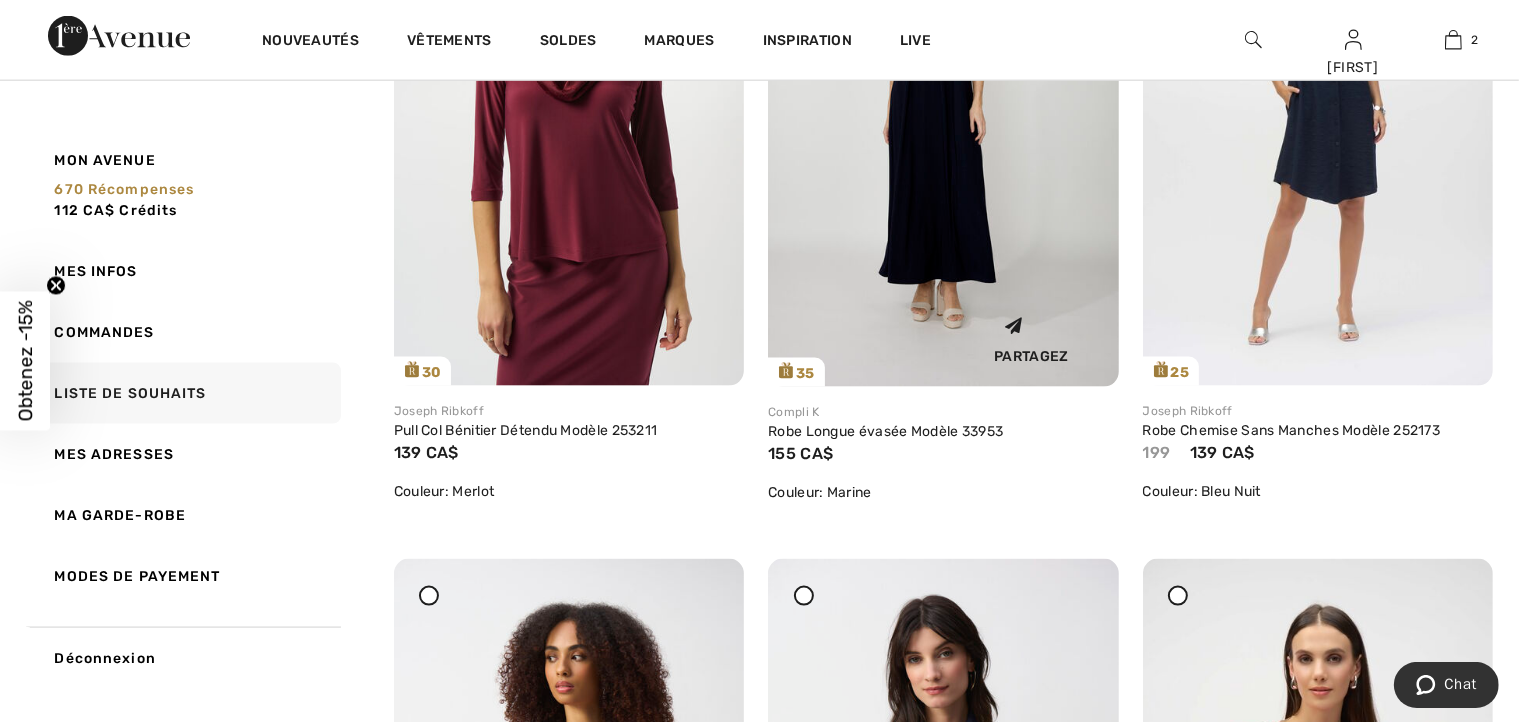 click at bounding box center (943, 124) 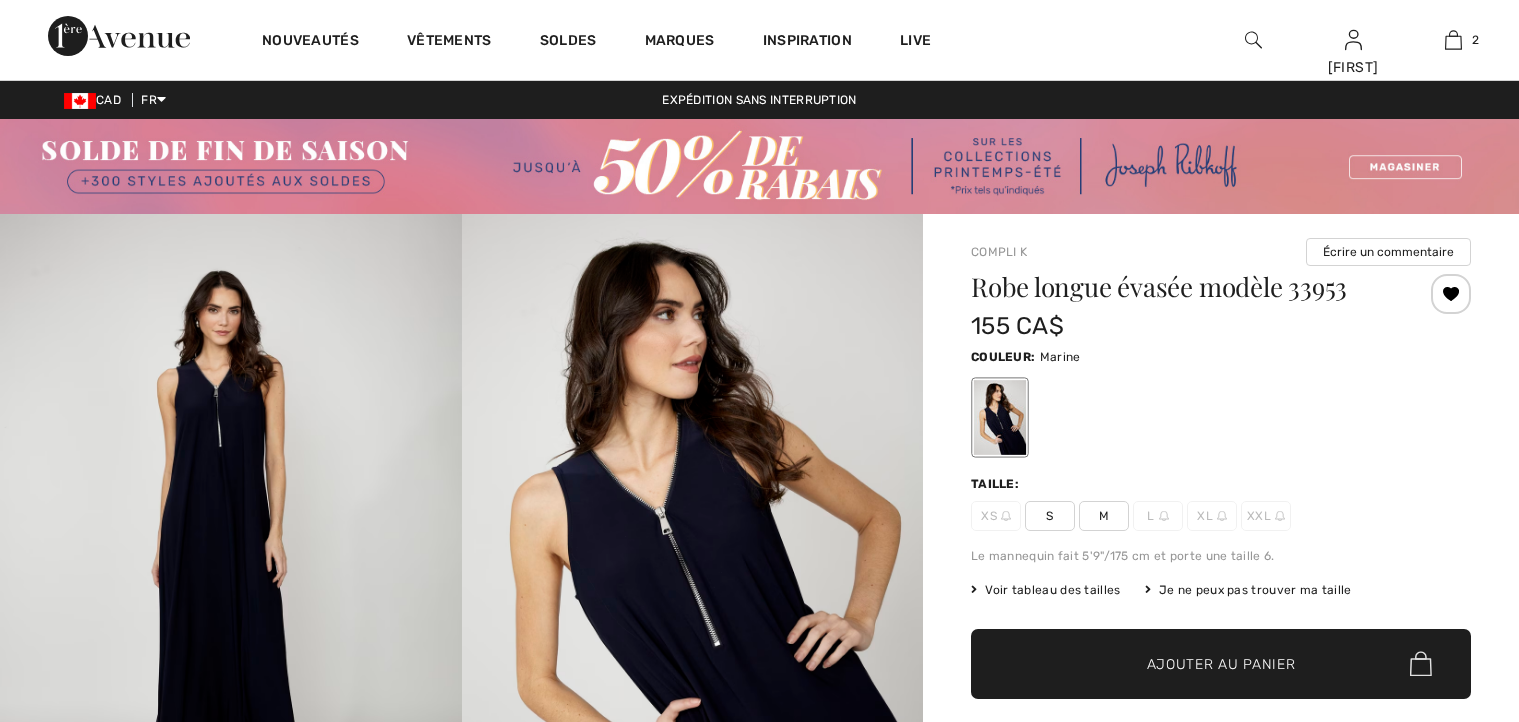 scroll, scrollTop: 0, scrollLeft: 0, axis: both 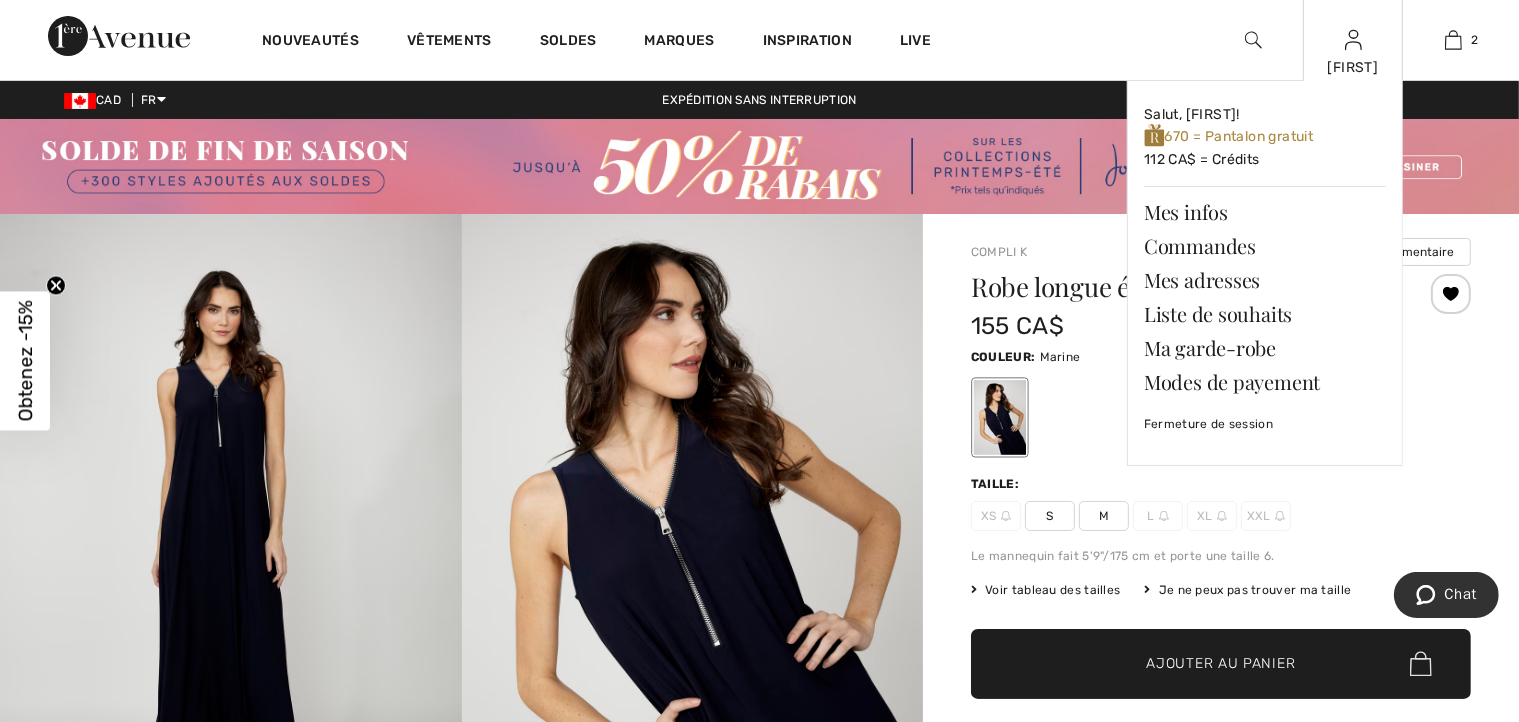 click on "[FIRST]" at bounding box center [1353, 67] 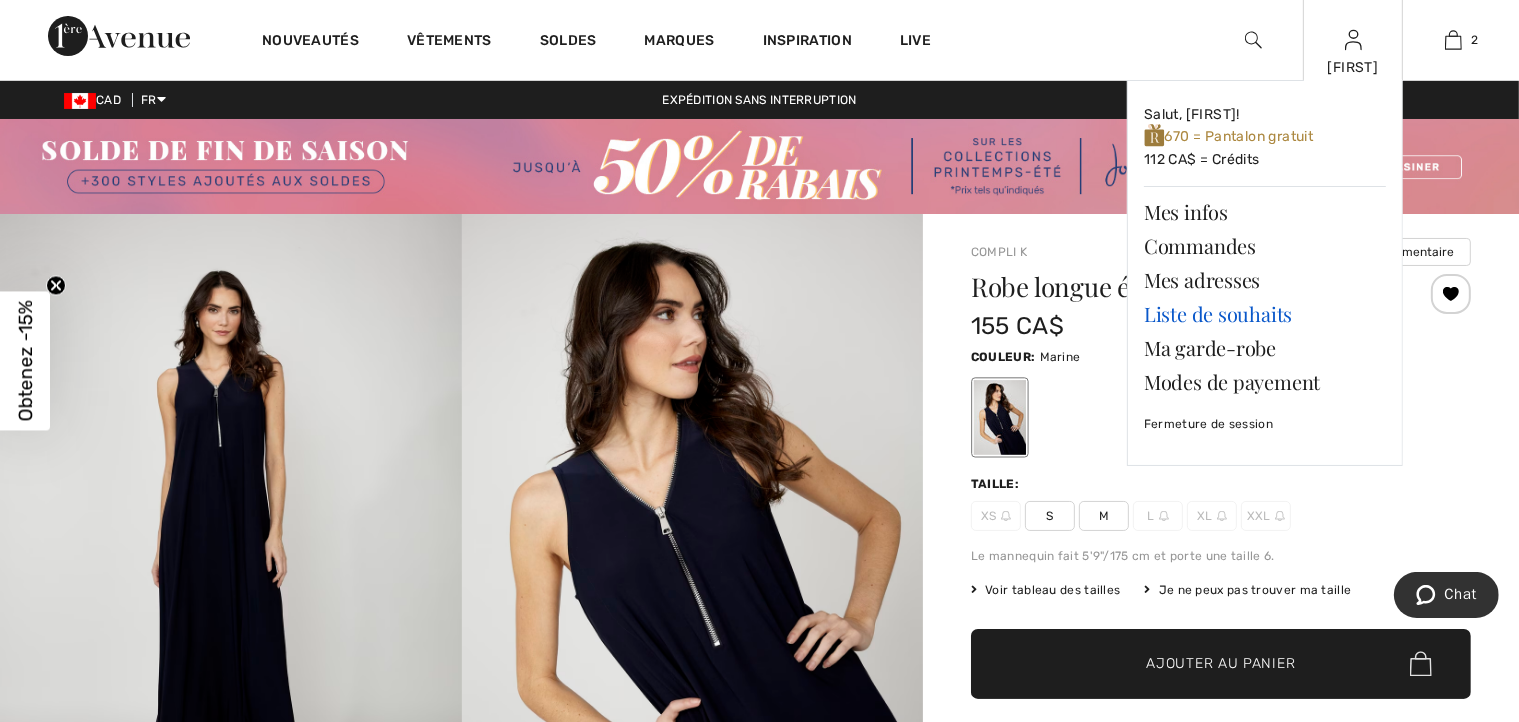 click on "Liste de souhaits" at bounding box center [1265, 314] 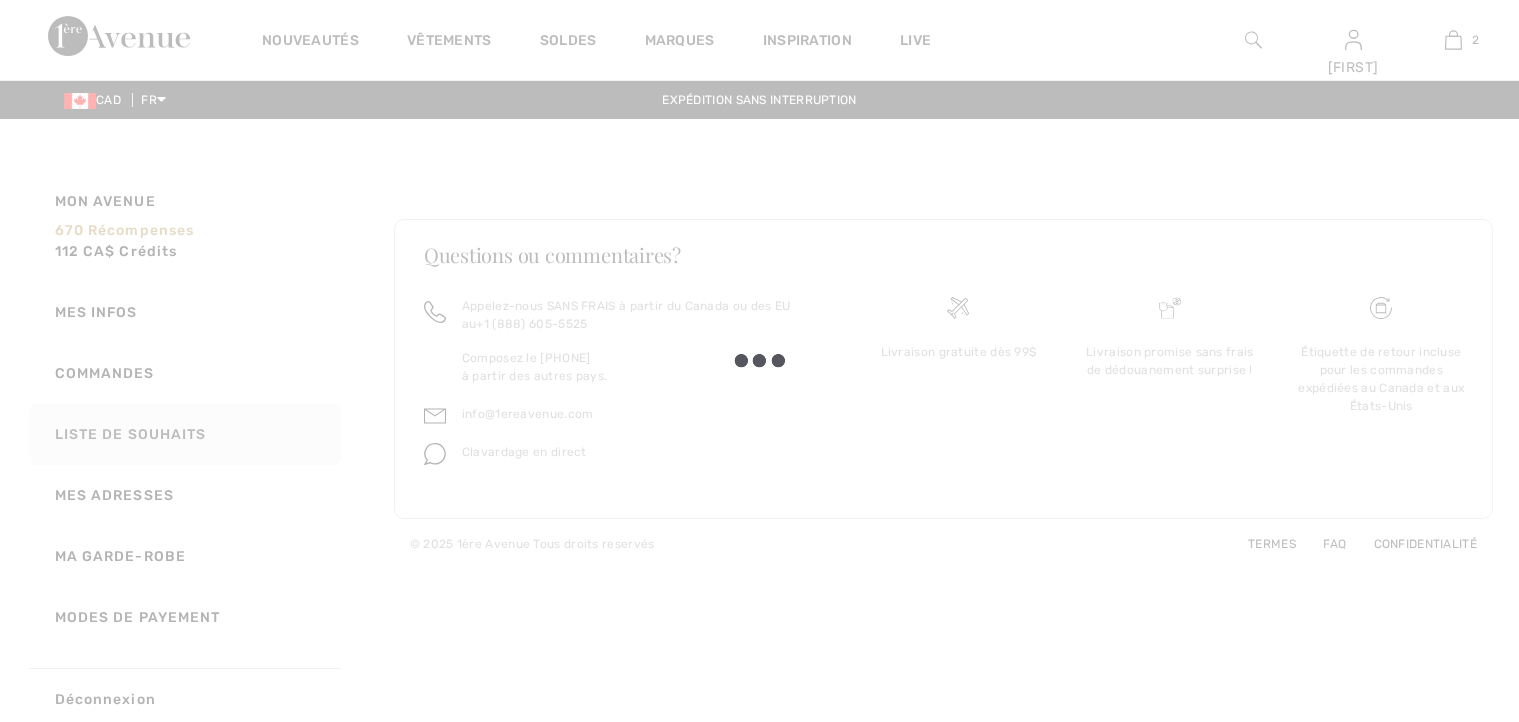 scroll, scrollTop: 0, scrollLeft: 0, axis: both 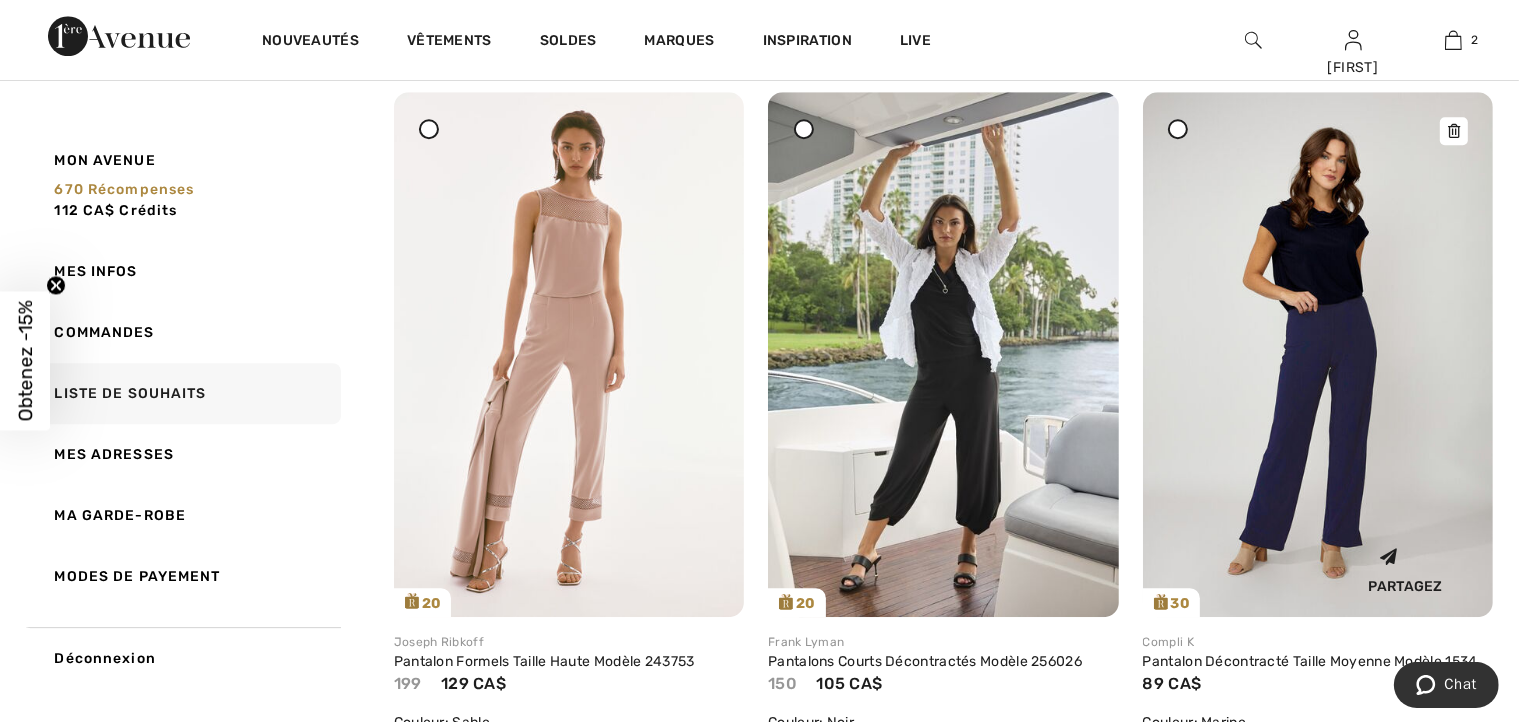 click at bounding box center (1318, 355) 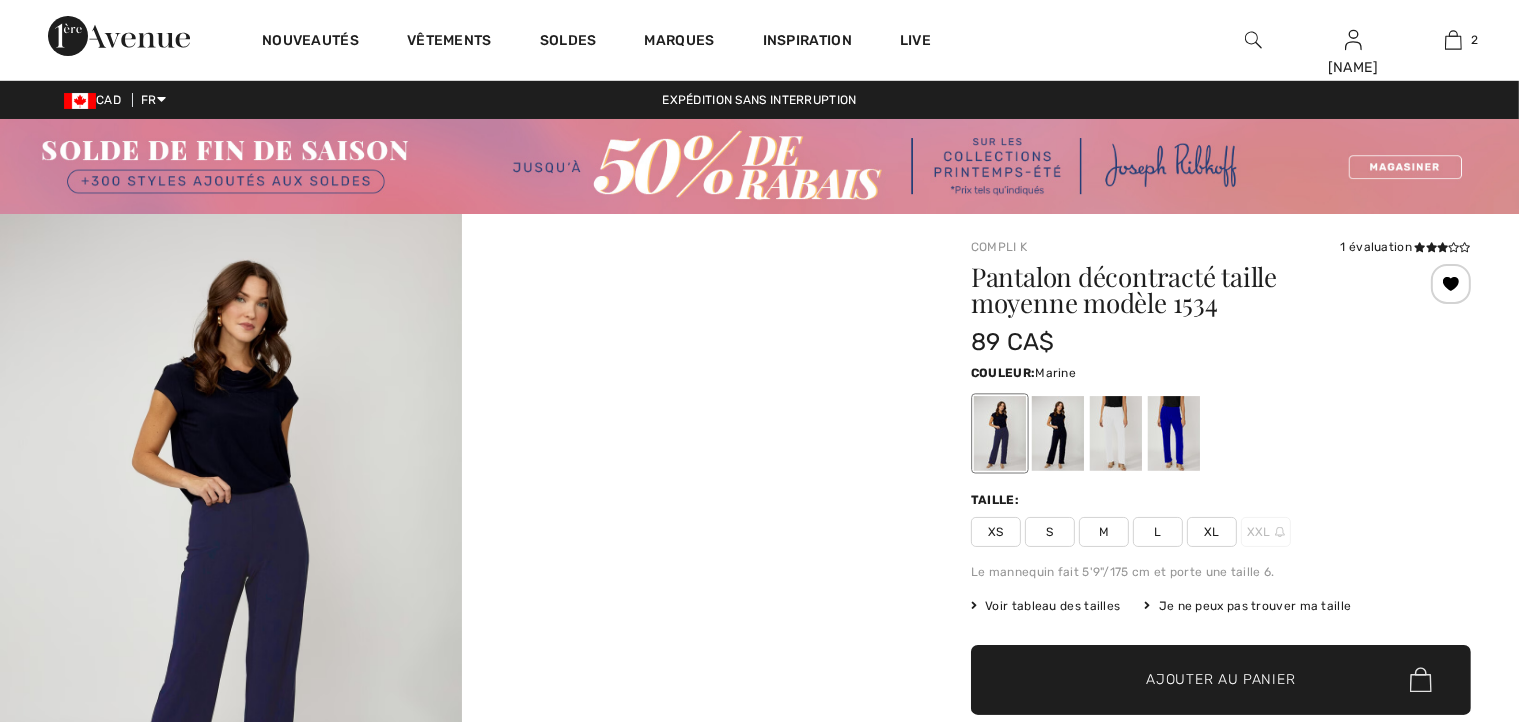 scroll, scrollTop: 300, scrollLeft: 0, axis: vertical 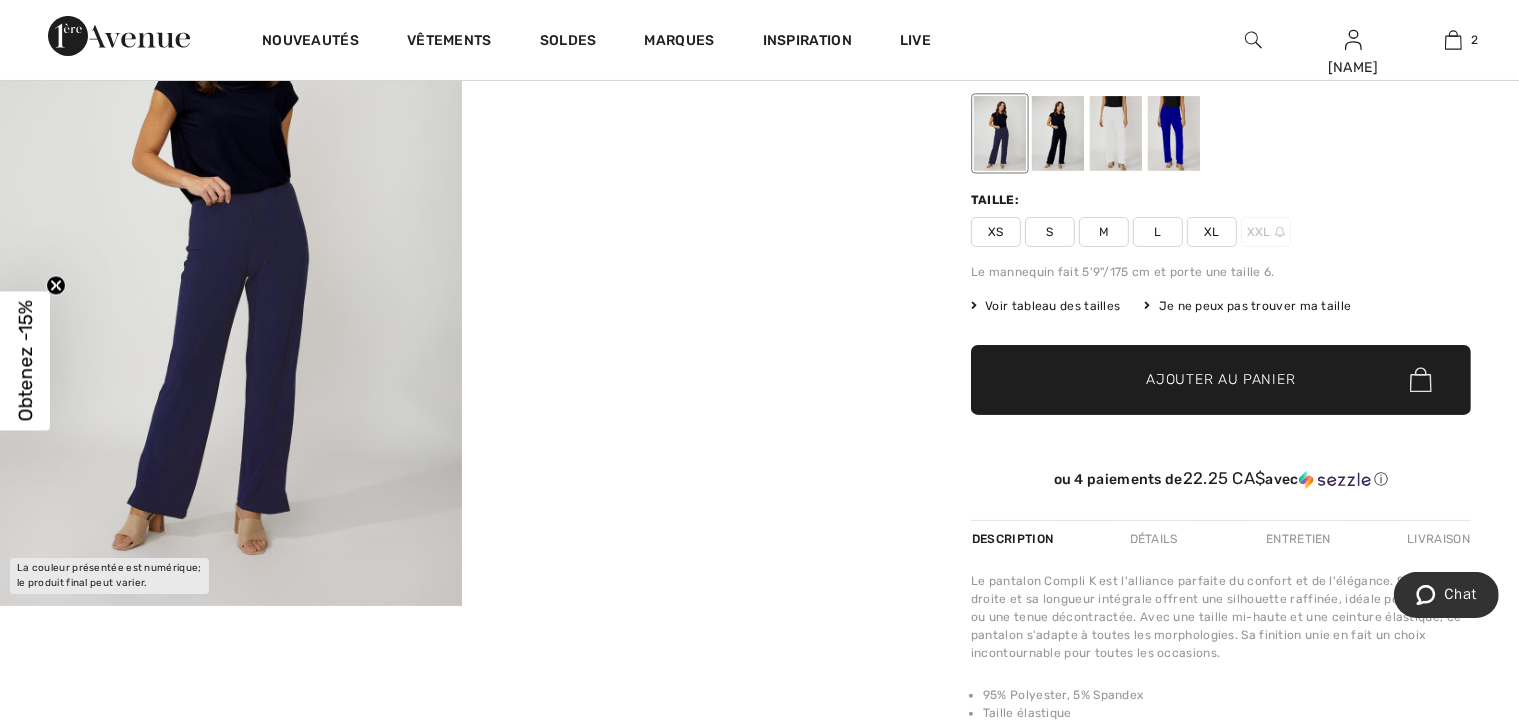 click at bounding box center (231, 260) 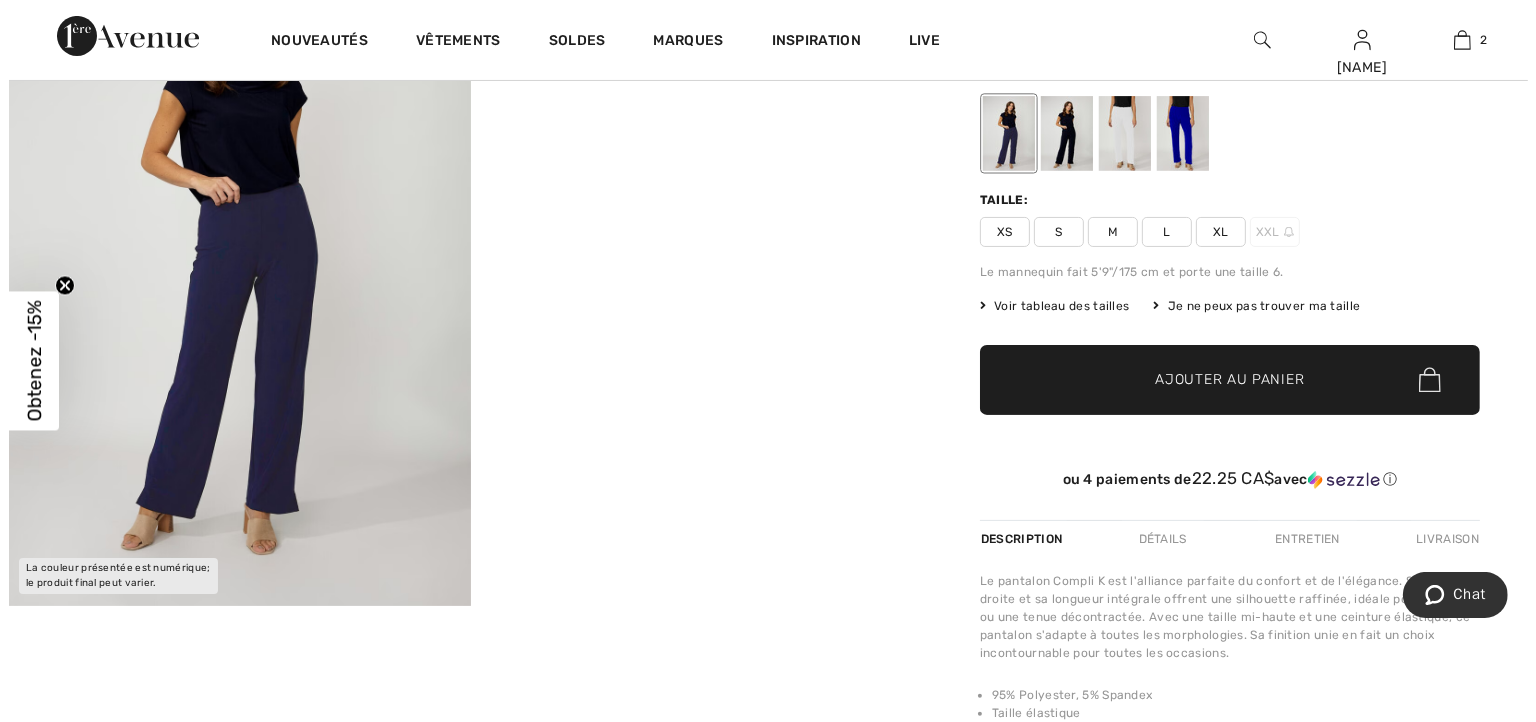 scroll, scrollTop: 301, scrollLeft: 0, axis: vertical 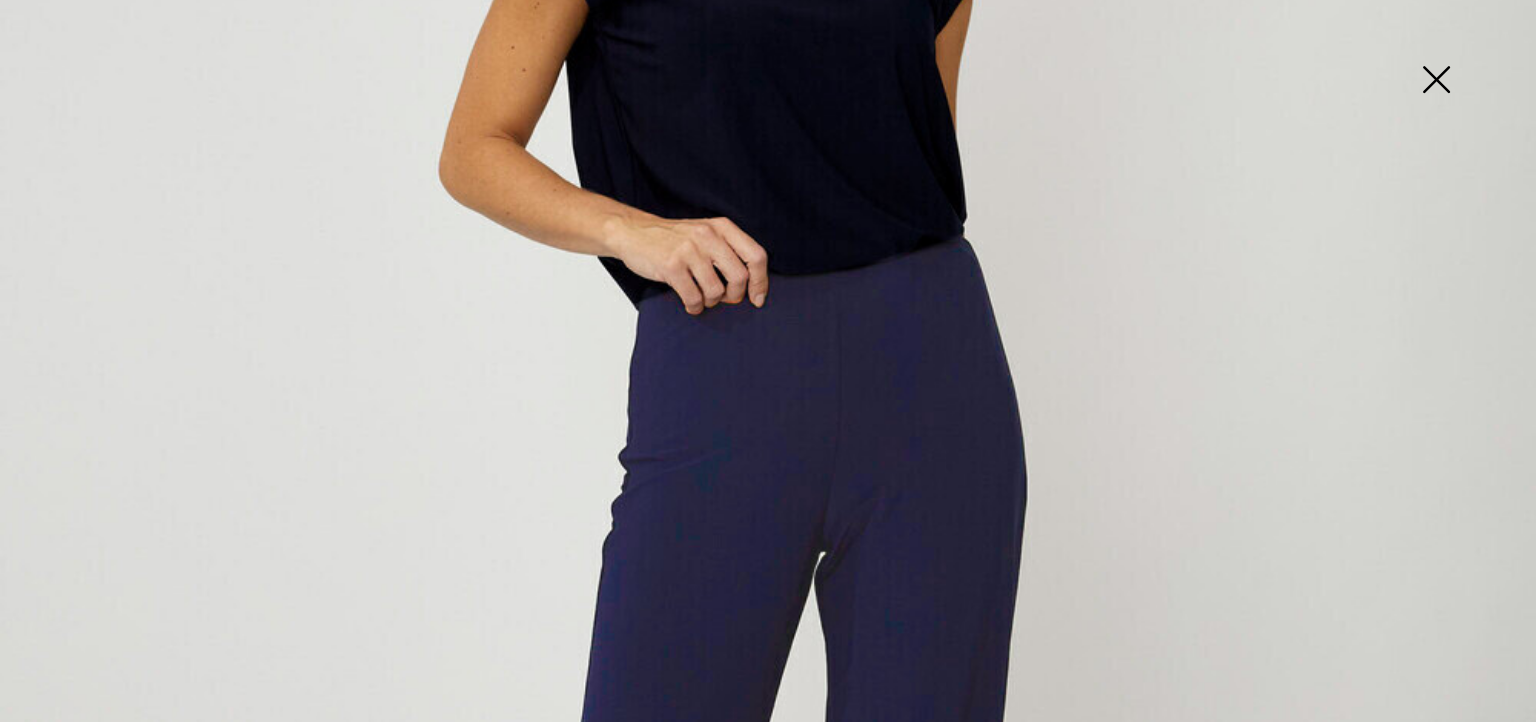 click at bounding box center [1436, 81] 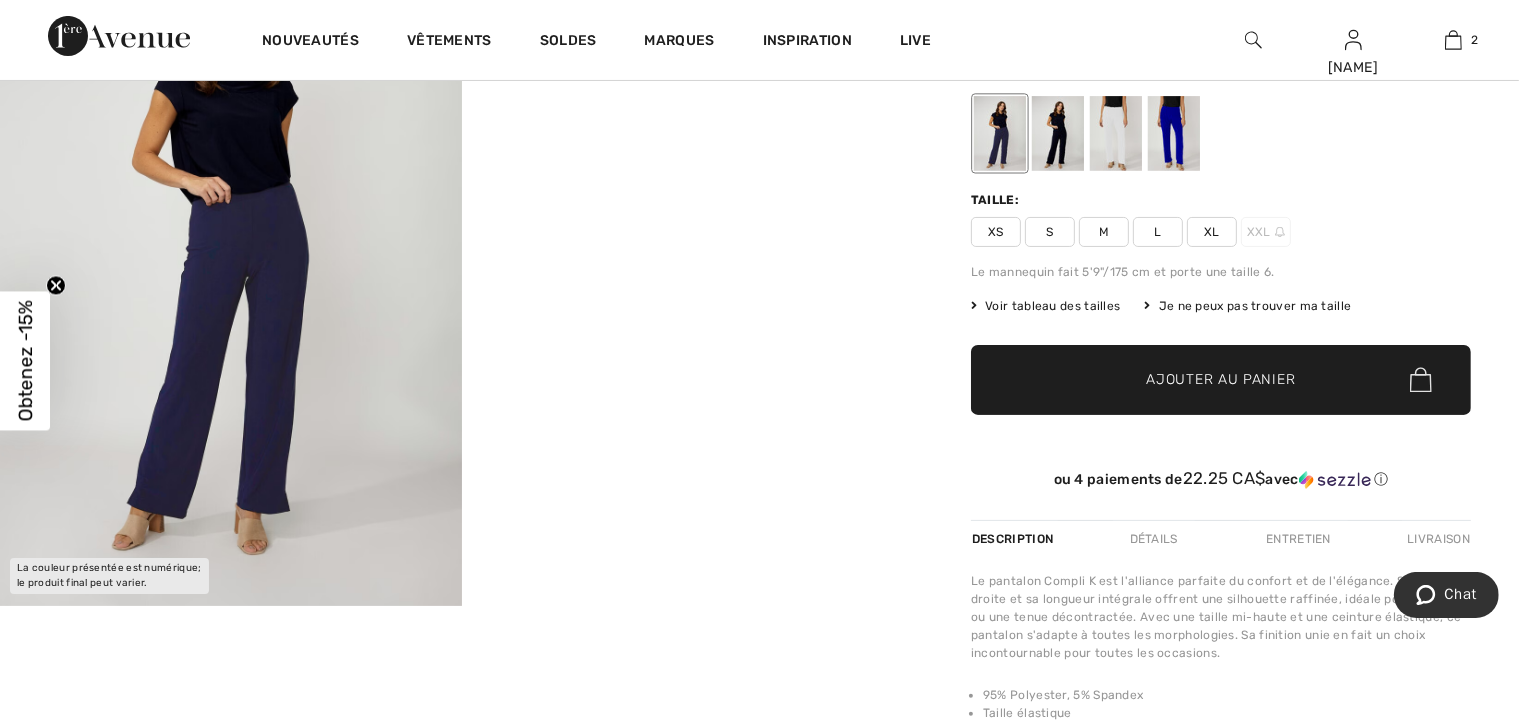 scroll, scrollTop: 0, scrollLeft: 0, axis: both 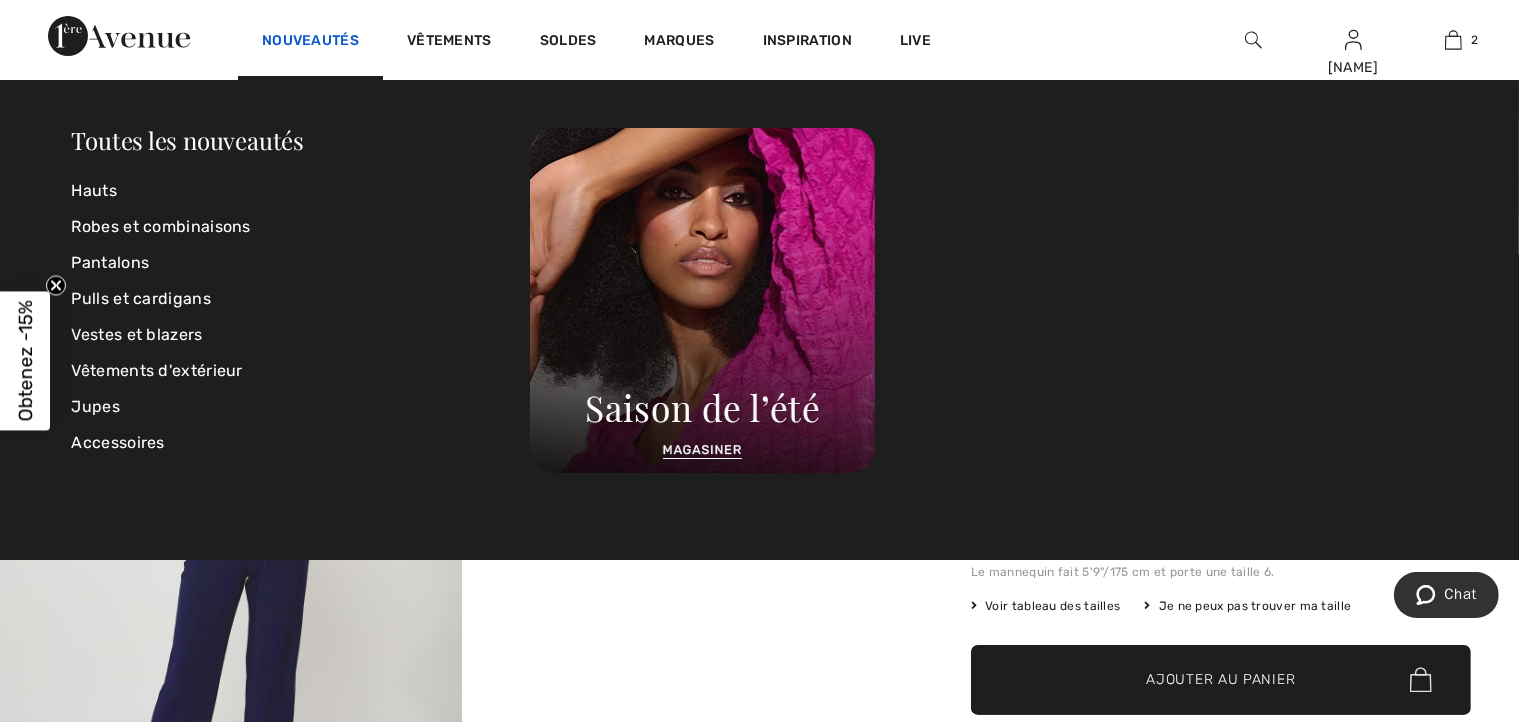 click on "Nouveautés" at bounding box center [310, 42] 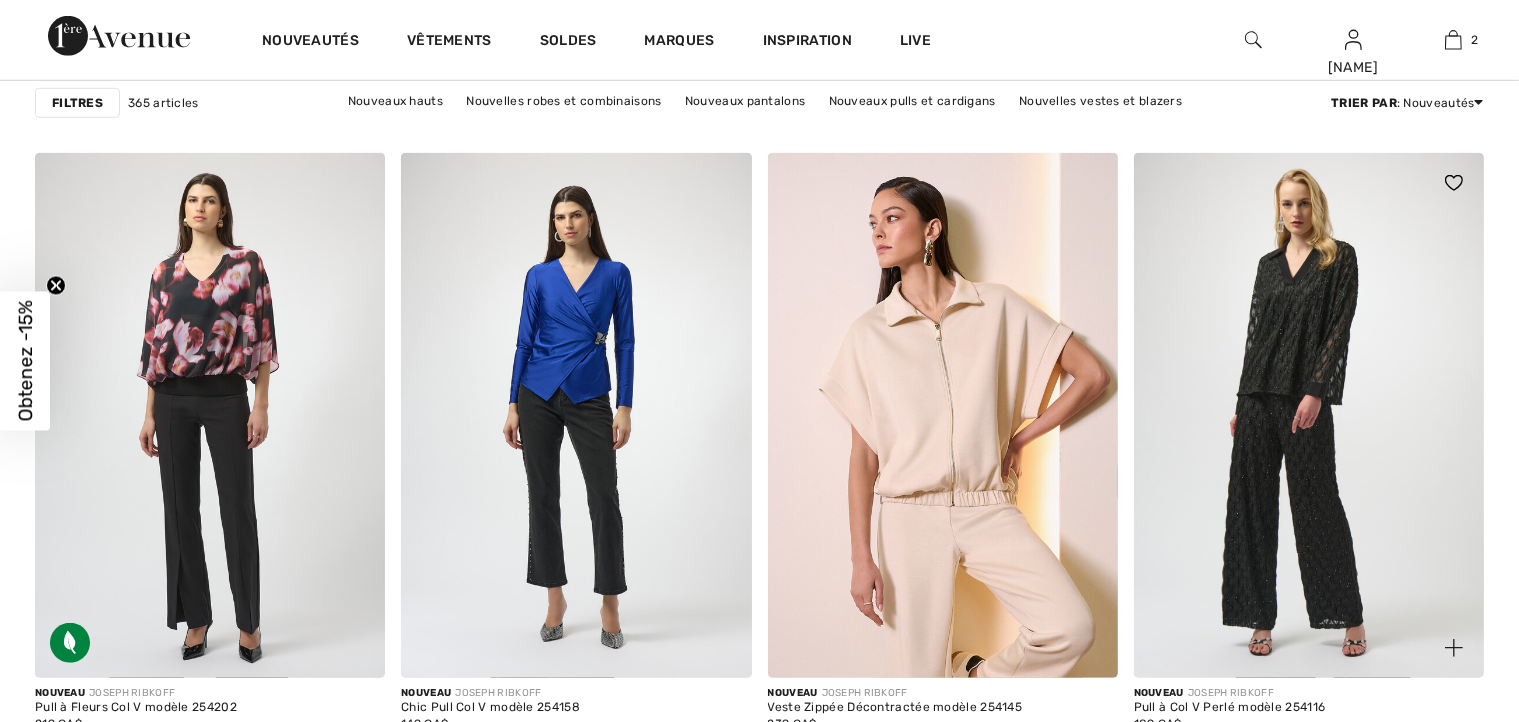 scroll, scrollTop: 1900, scrollLeft: 0, axis: vertical 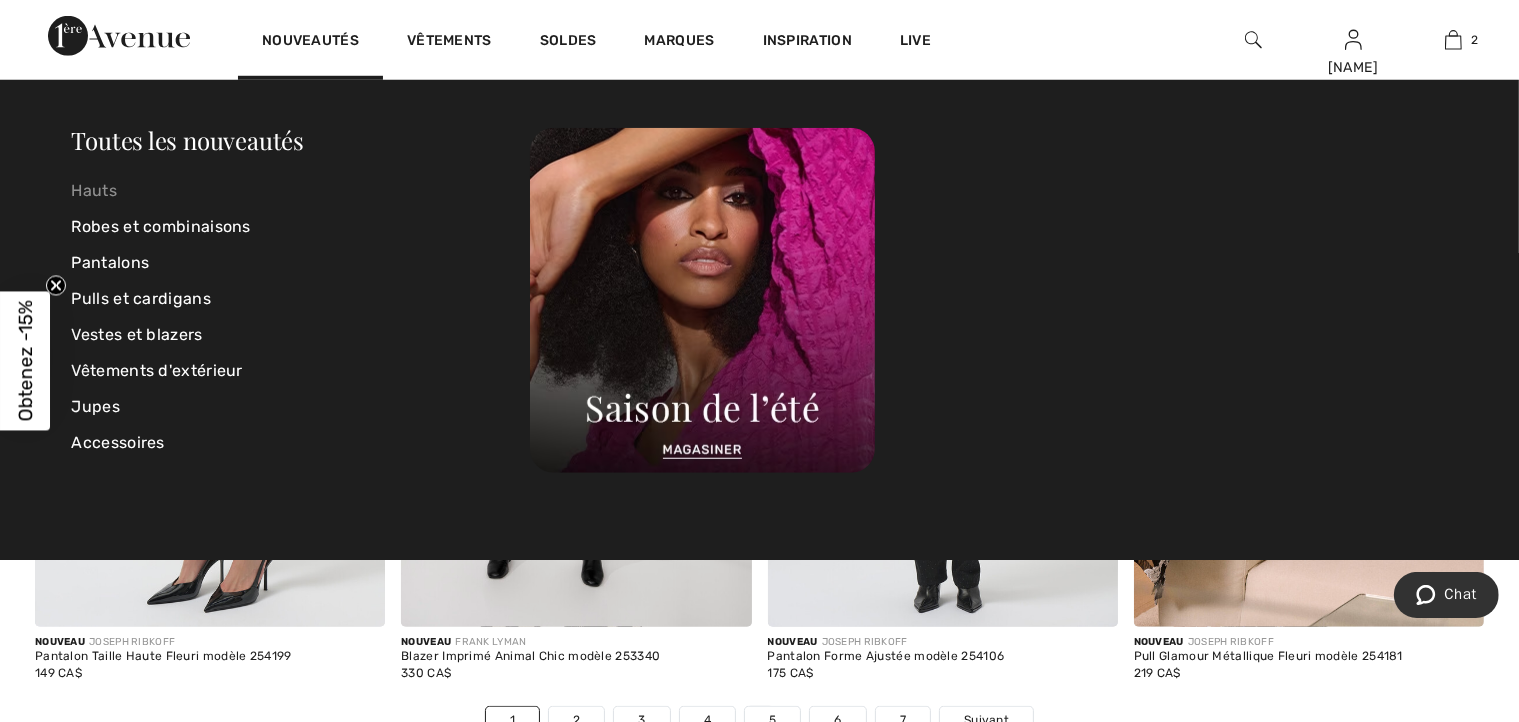click on "Hauts" at bounding box center [301, 191] 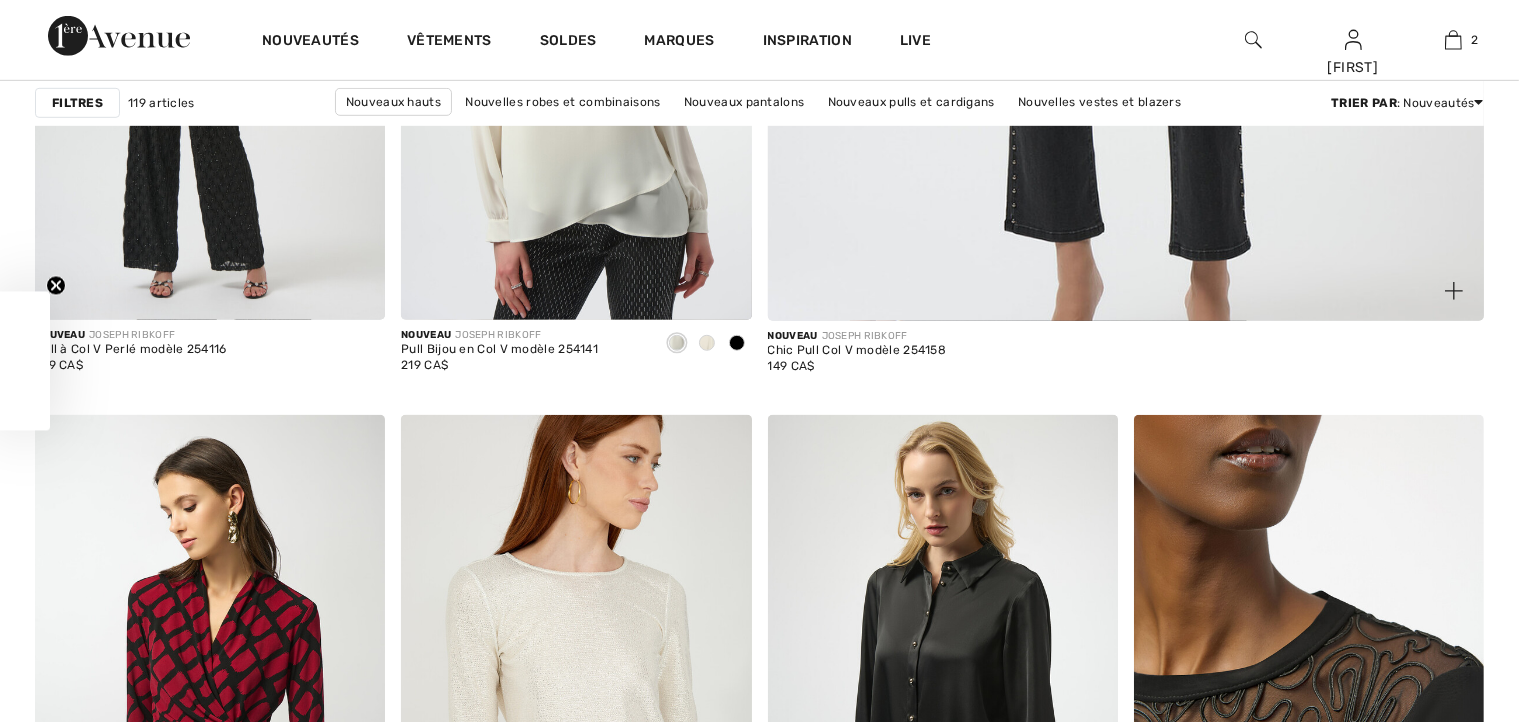 scroll, scrollTop: 1500, scrollLeft: 0, axis: vertical 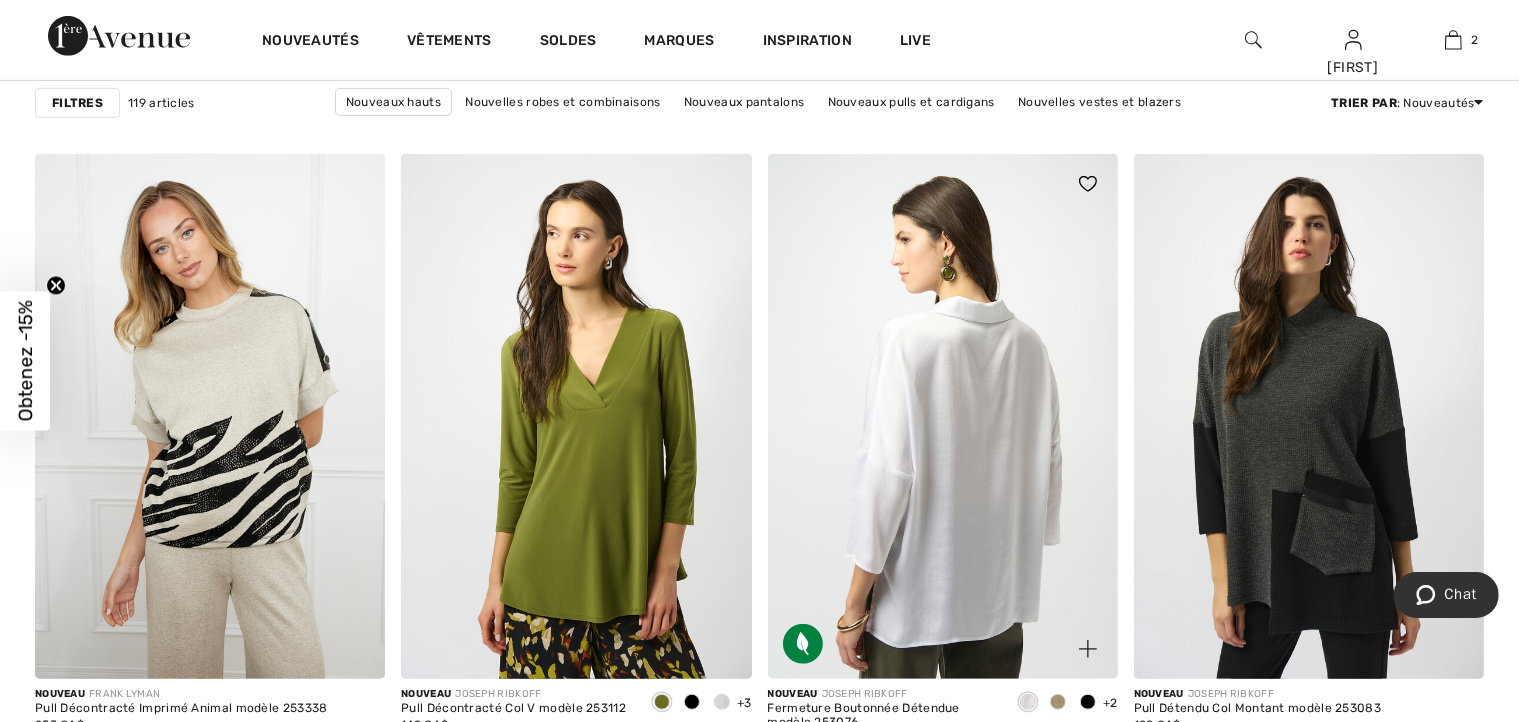 click at bounding box center [943, 416] 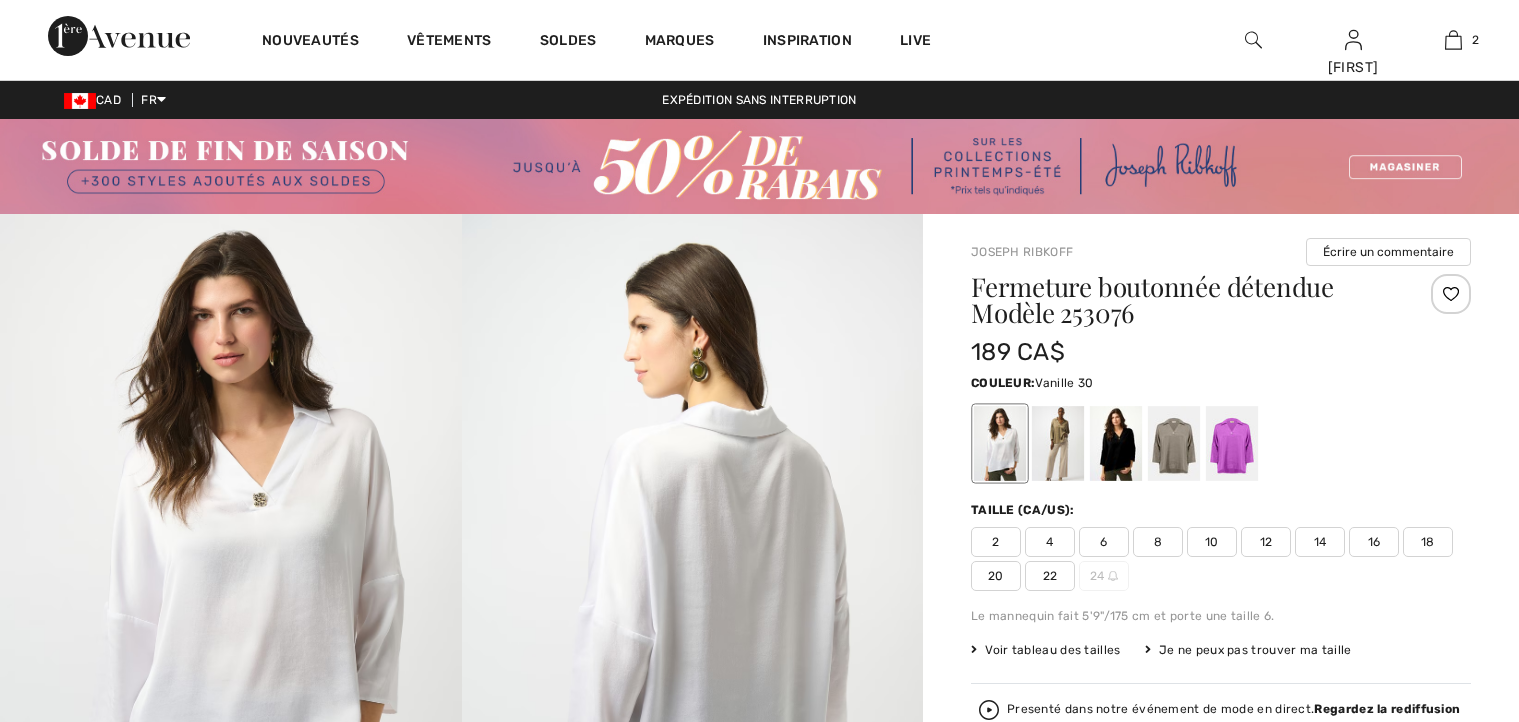 scroll, scrollTop: 0, scrollLeft: 0, axis: both 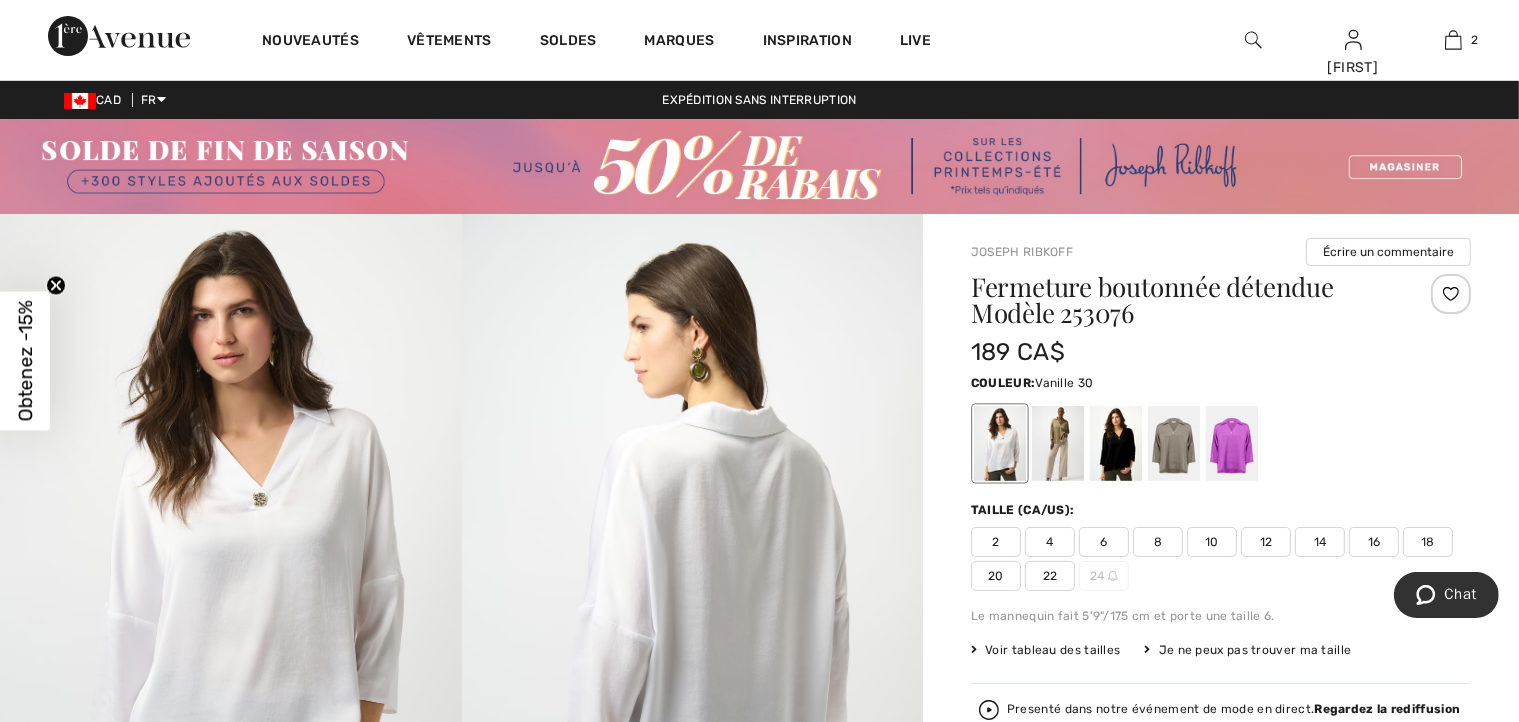 click at bounding box center [231, 560] 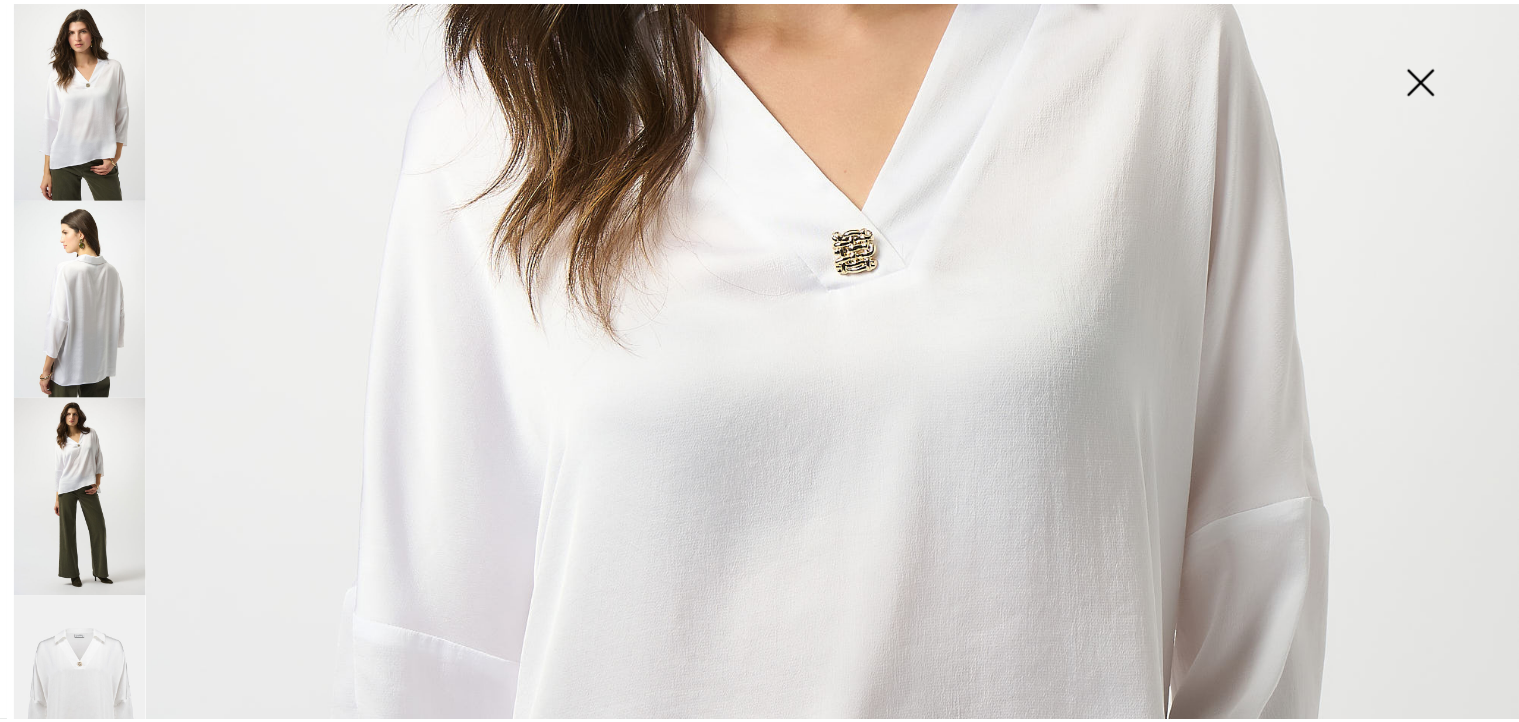scroll, scrollTop: 400, scrollLeft: 0, axis: vertical 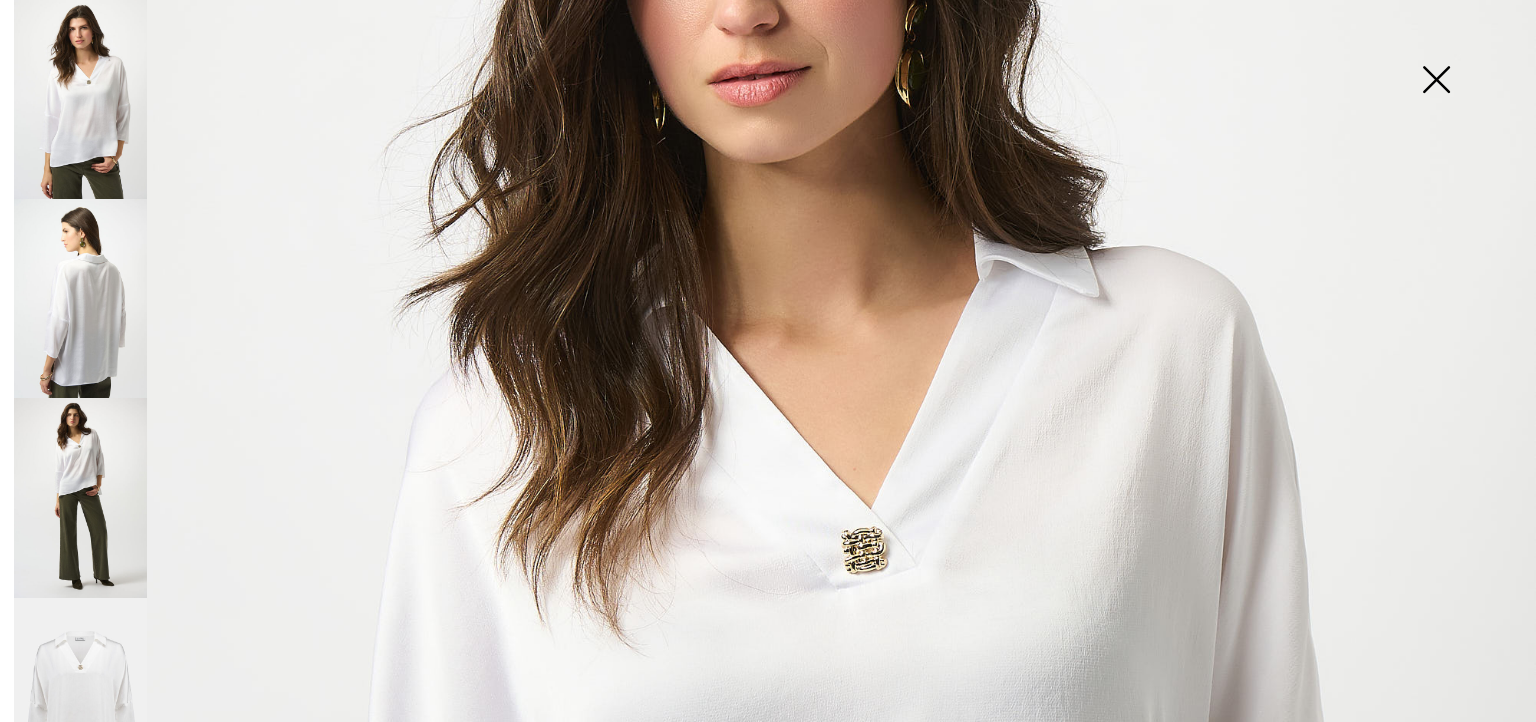click at bounding box center [1436, 81] 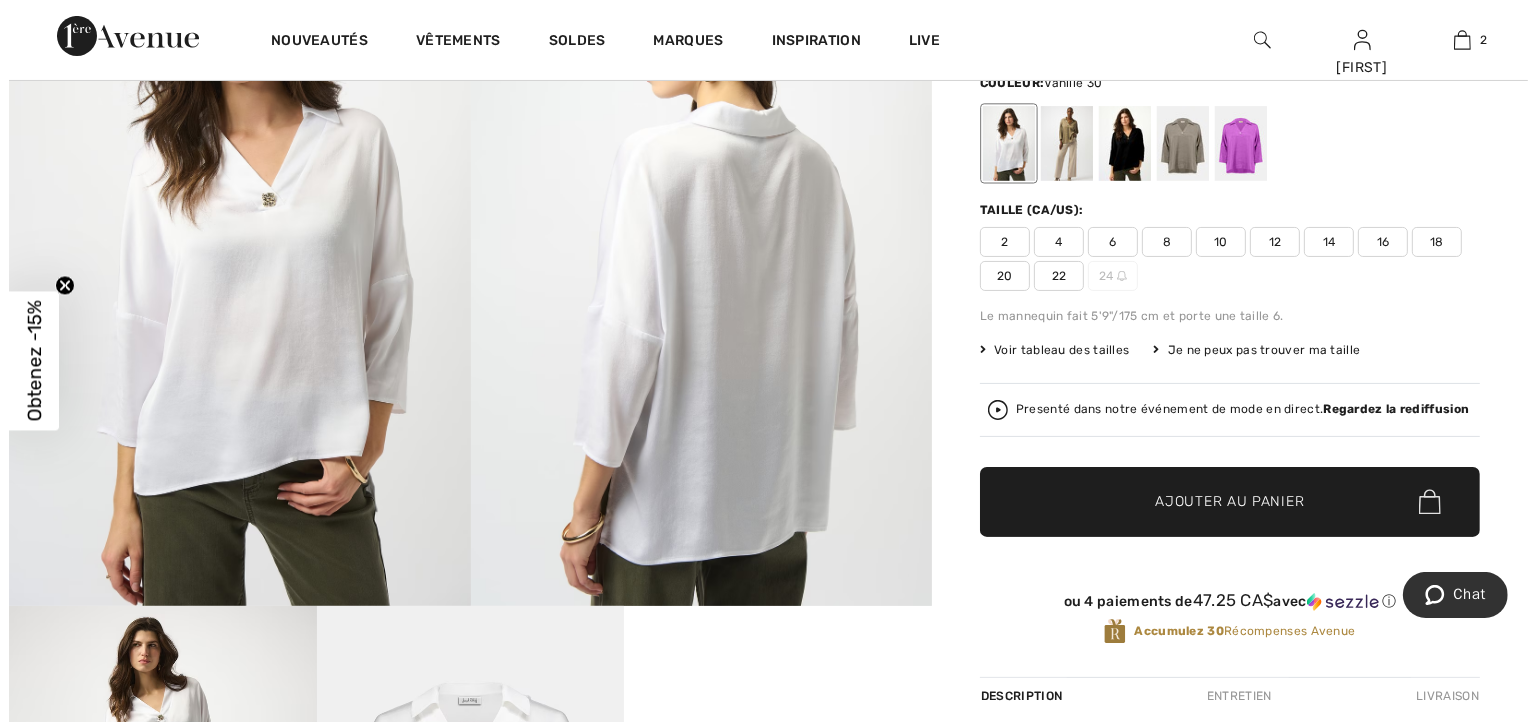 scroll, scrollTop: 100, scrollLeft: 0, axis: vertical 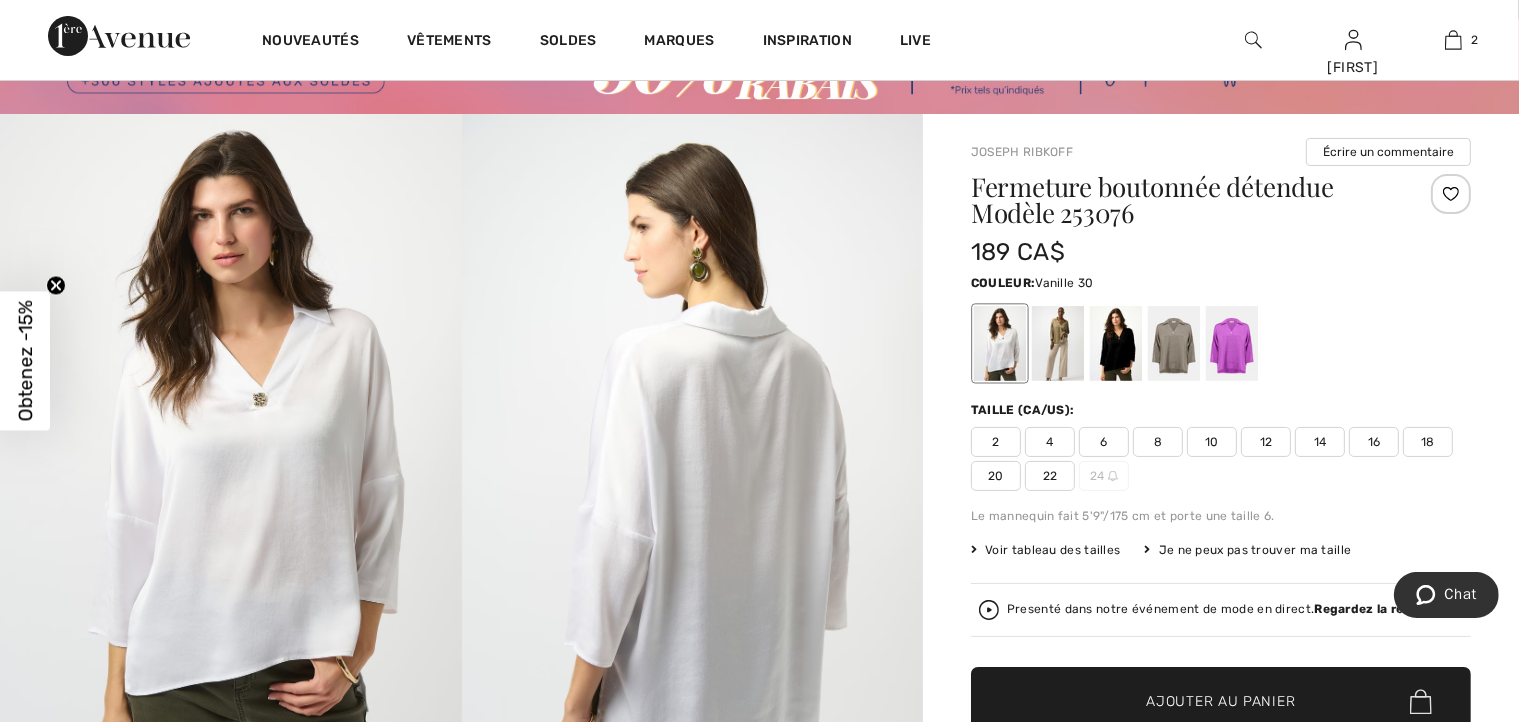 click on "16" at bounding box center [1374, 442] 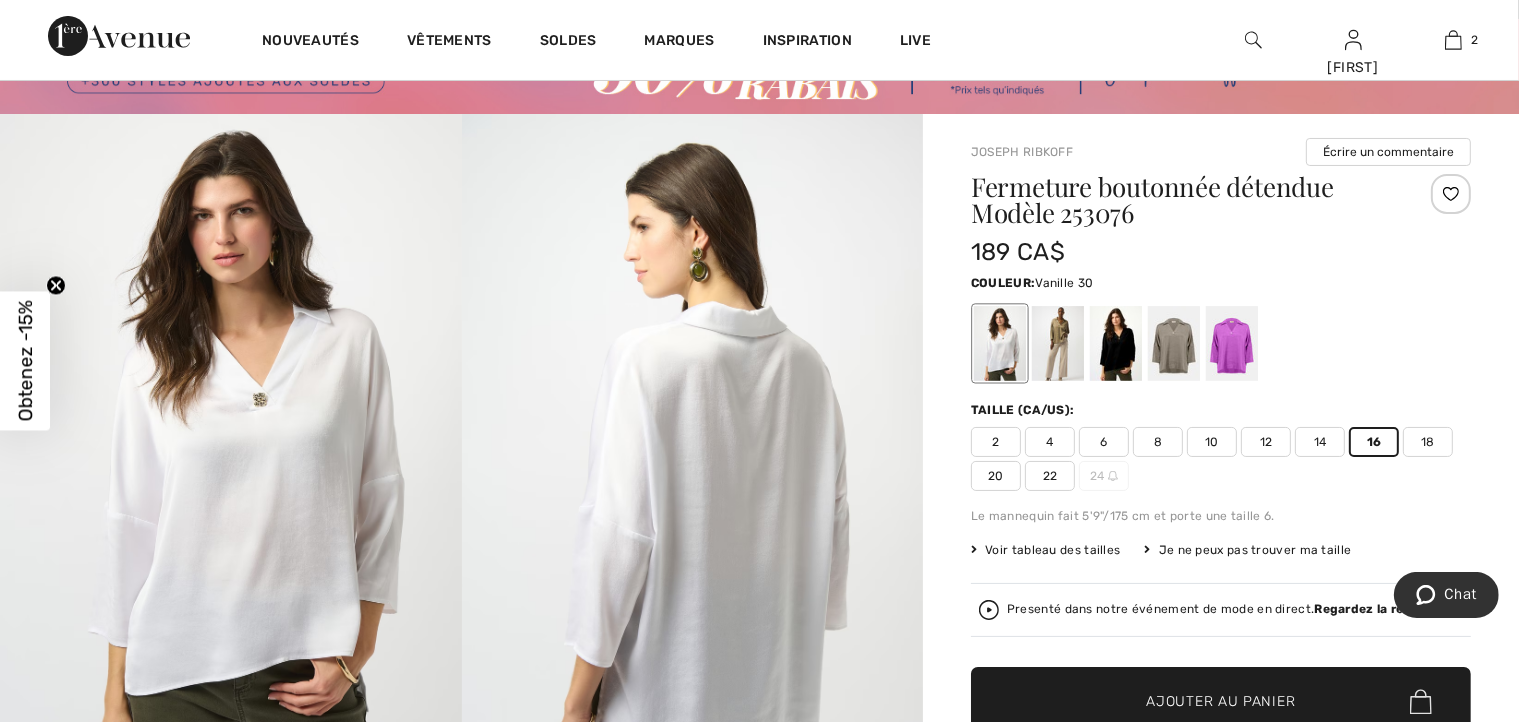 click at bounding box center (1451, 194) 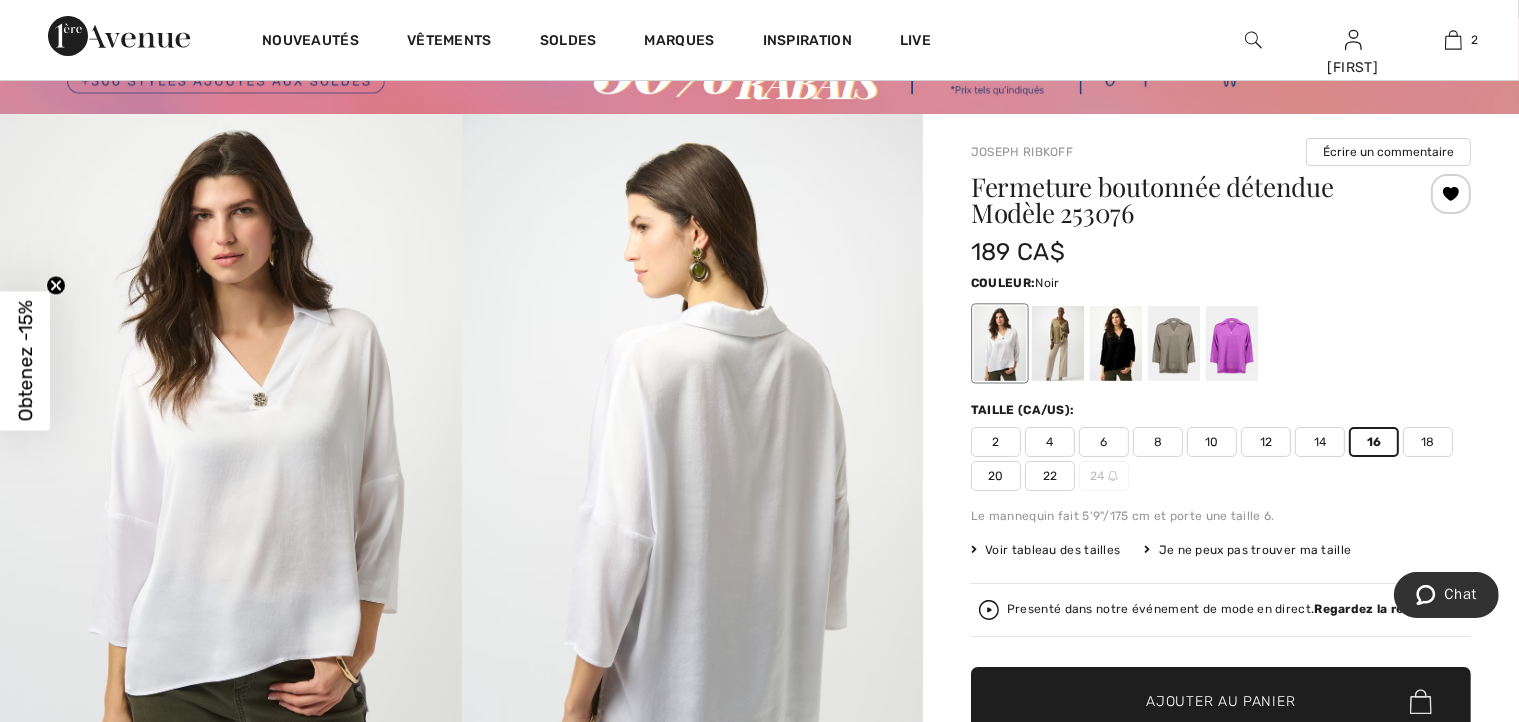 click at bounding box center [1116, 343] 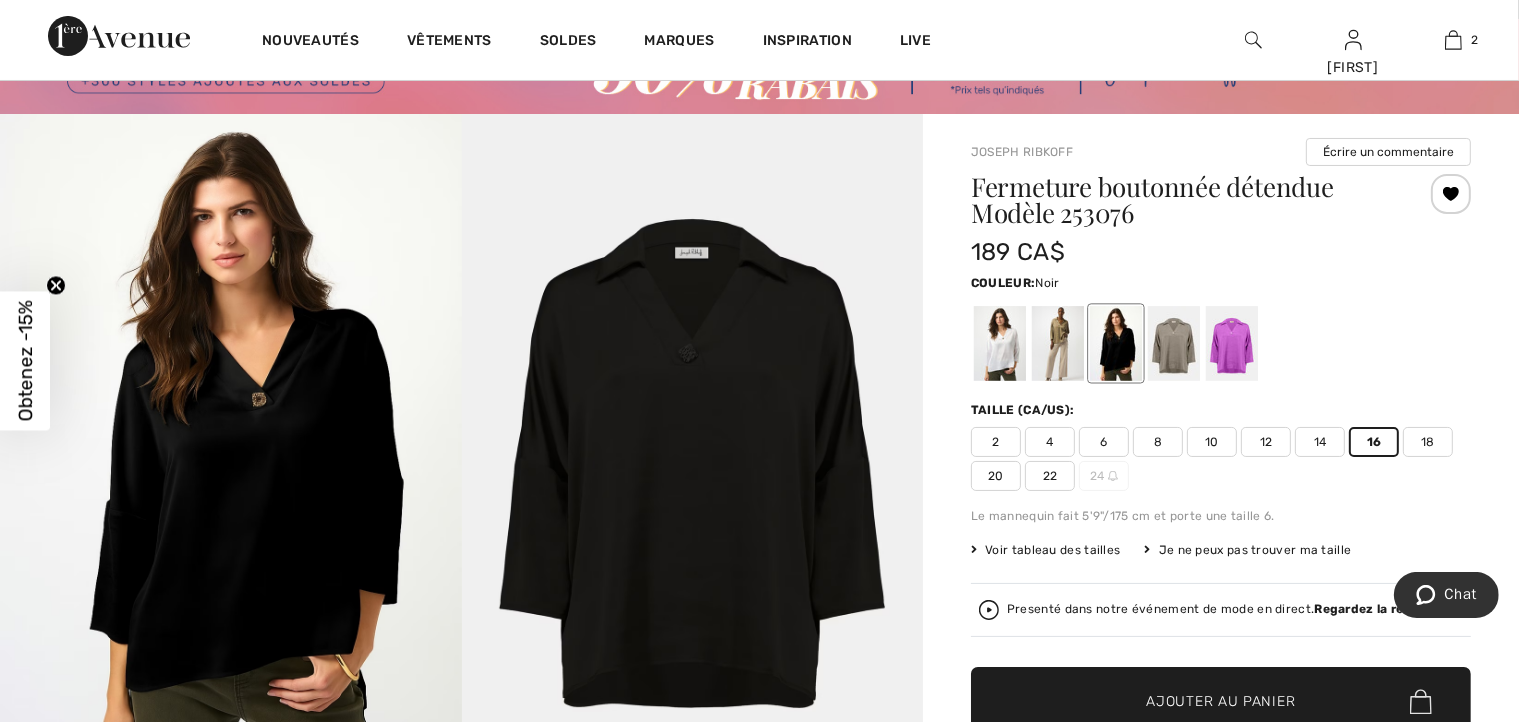click at bounding box center (231, 460) 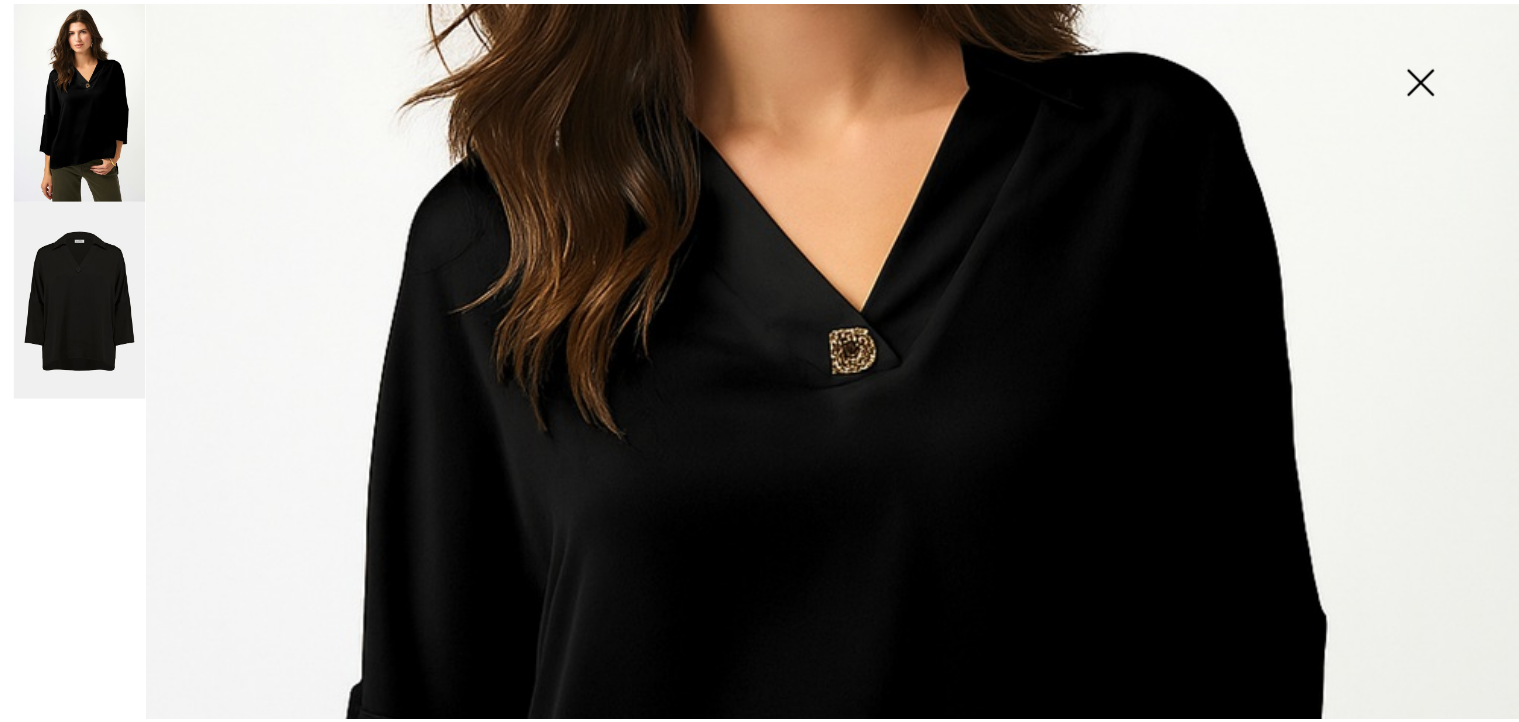 scroll, scrollTop: 400, scrollLeft: 0, axis: vertical 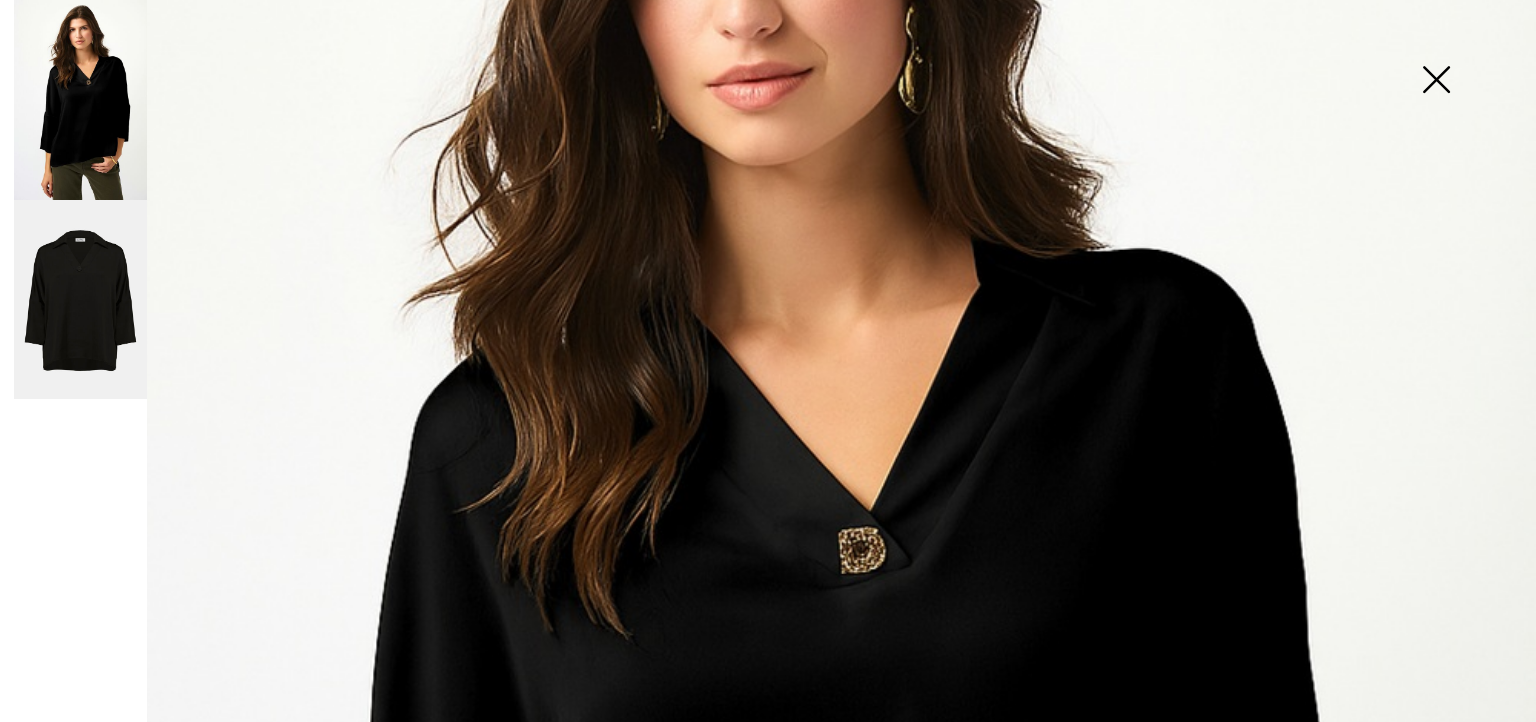 click at bounding box center [1436, 81] 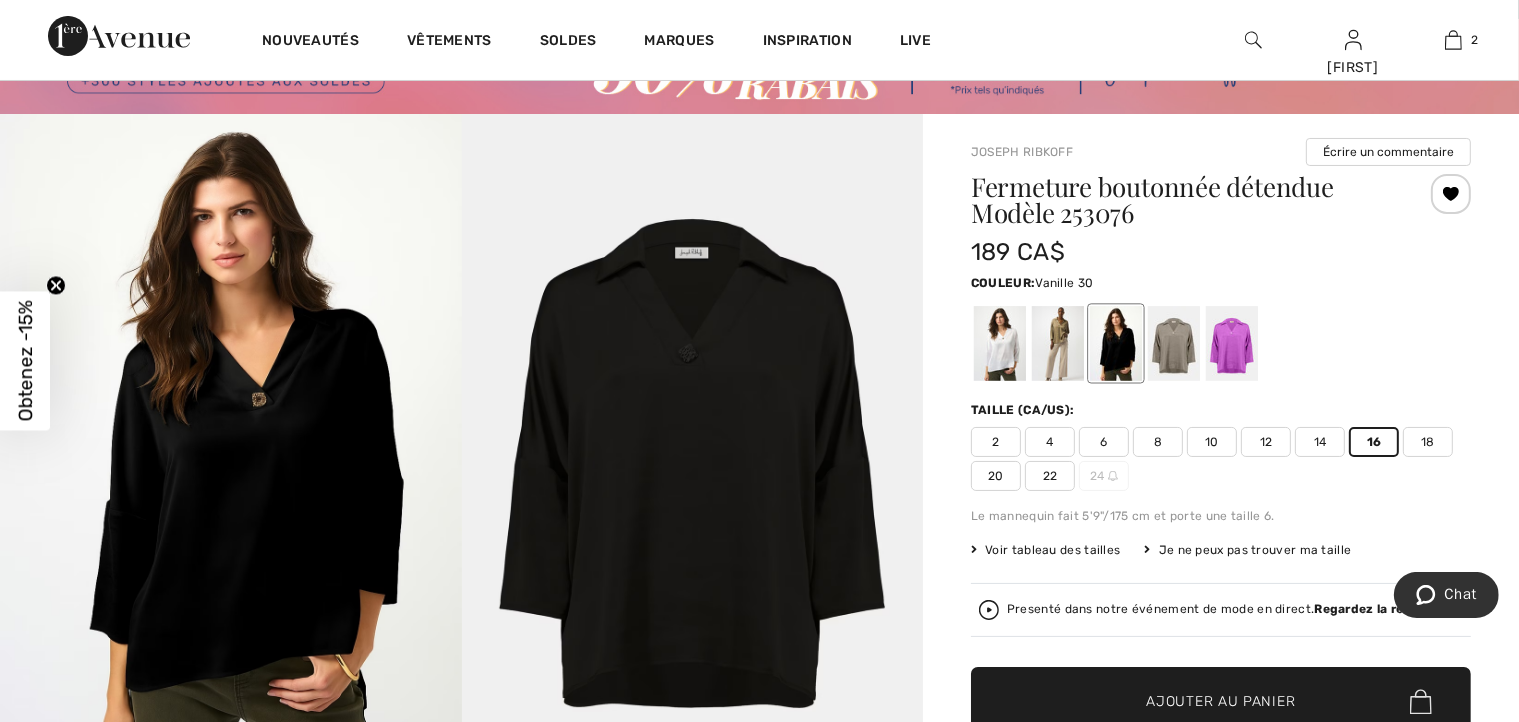 click at bounding box center (1000, 343) 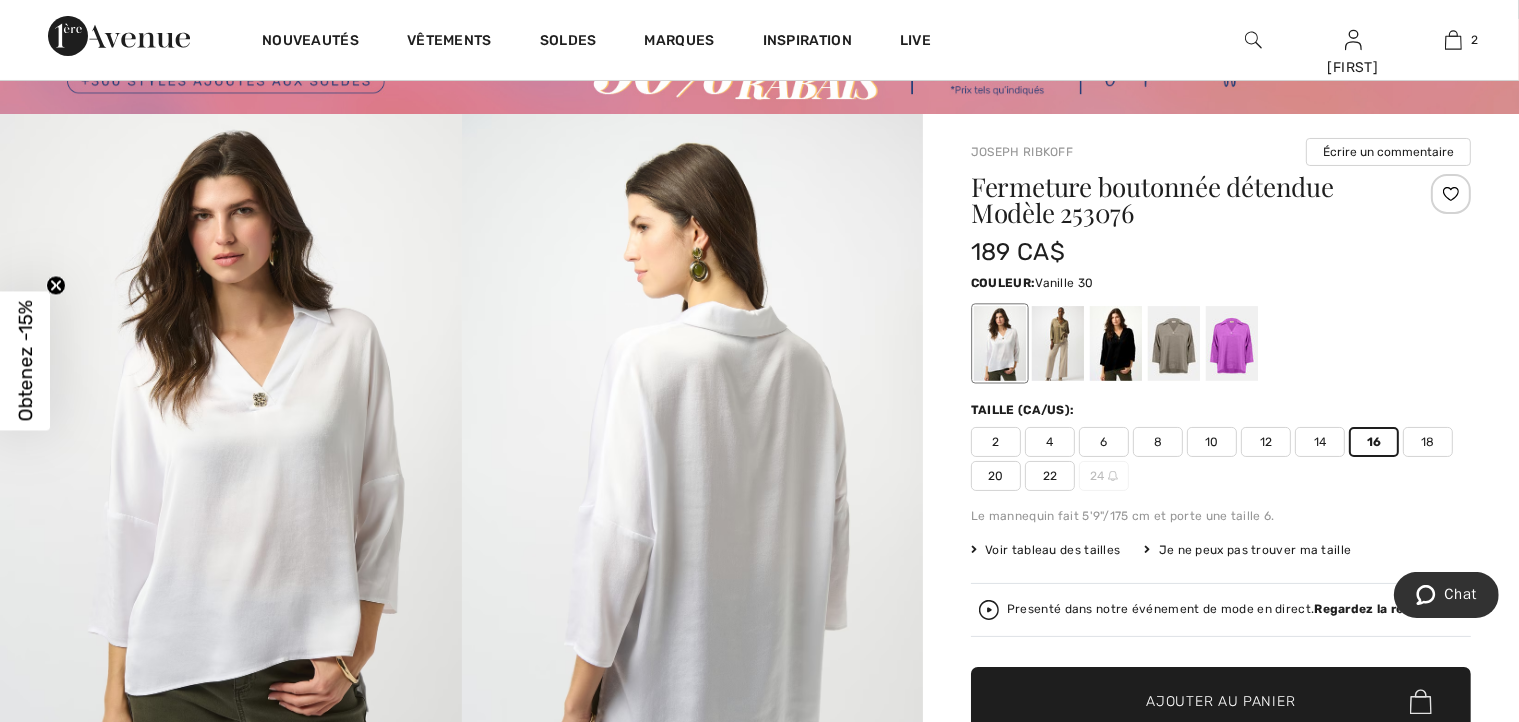 scroll, scrollTop: 200, scrollLeft: 0, axis: vertical 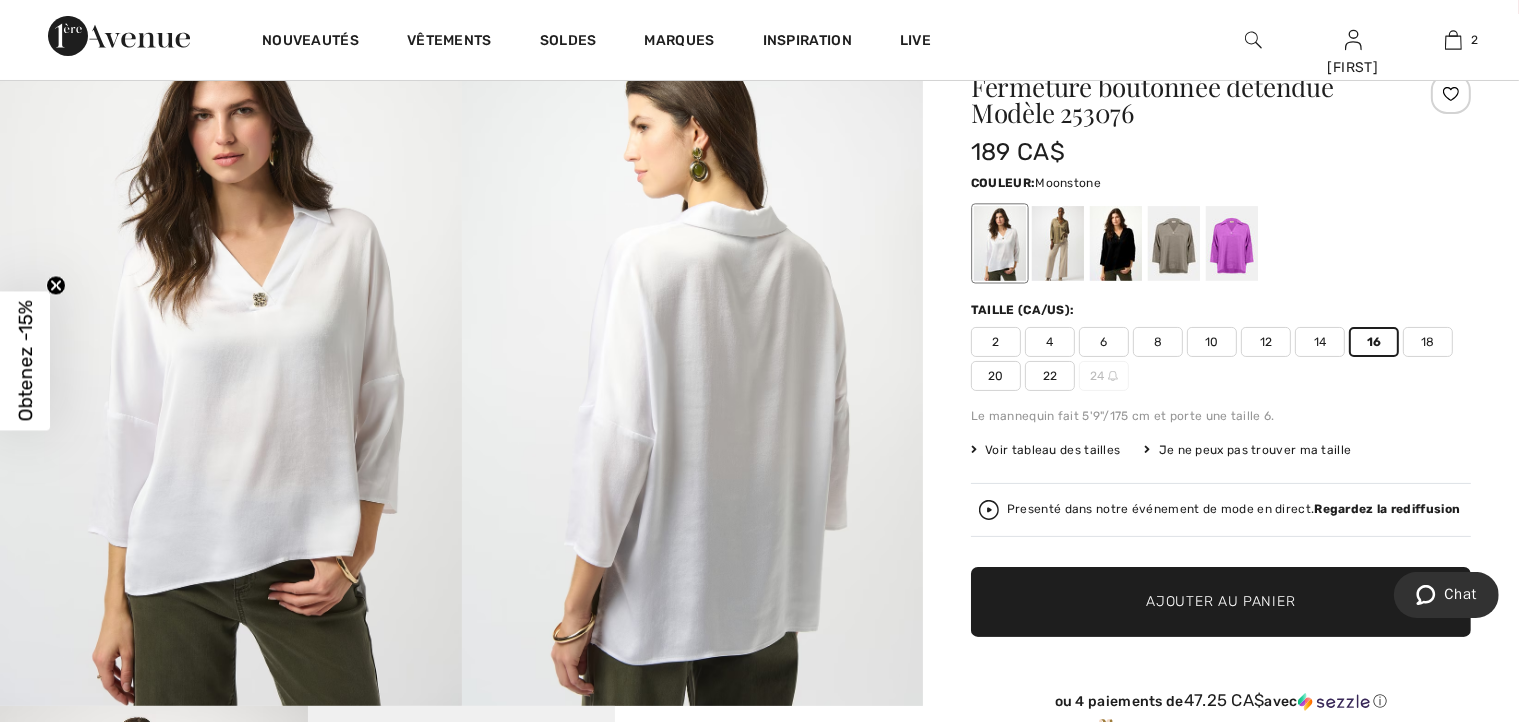 click at bounding box center [1174, 243] 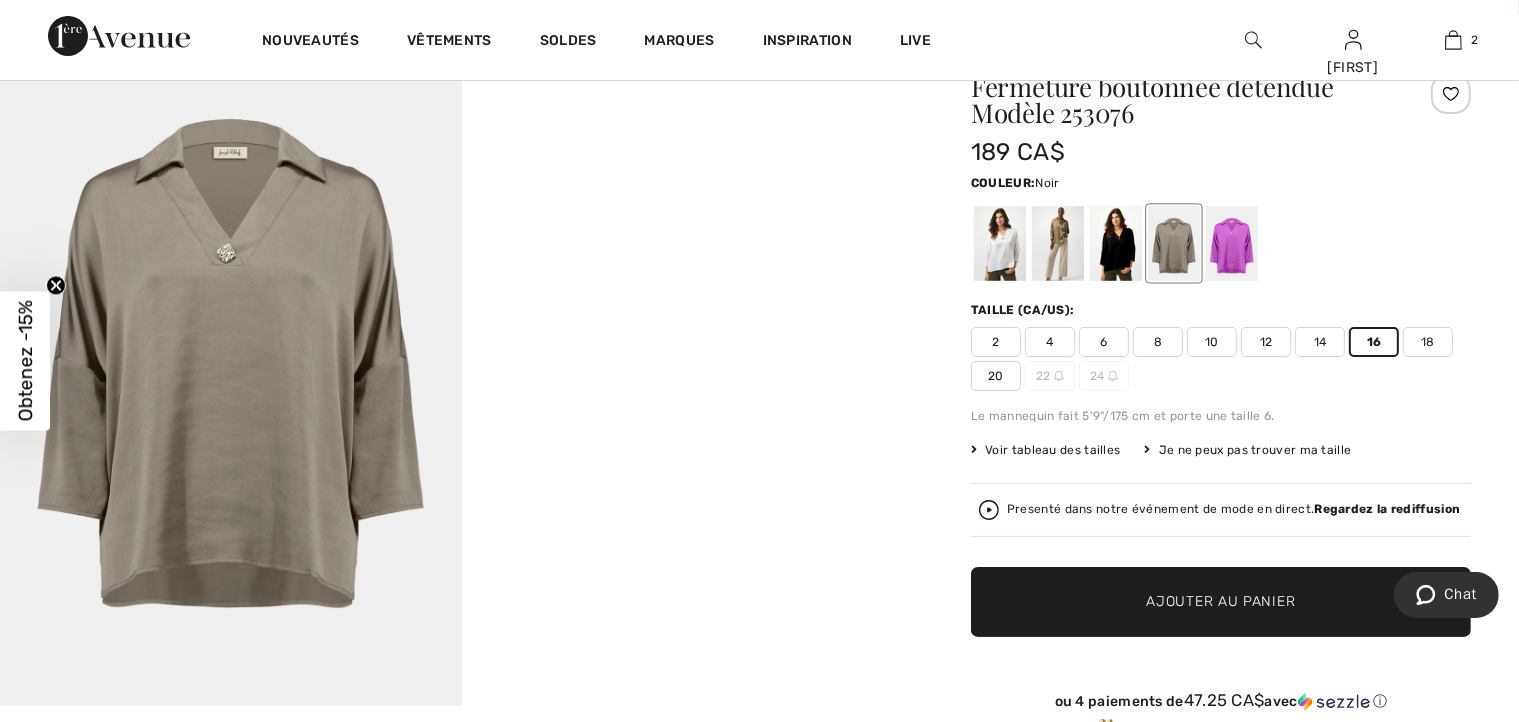 click at bounding box center (1116, 243) 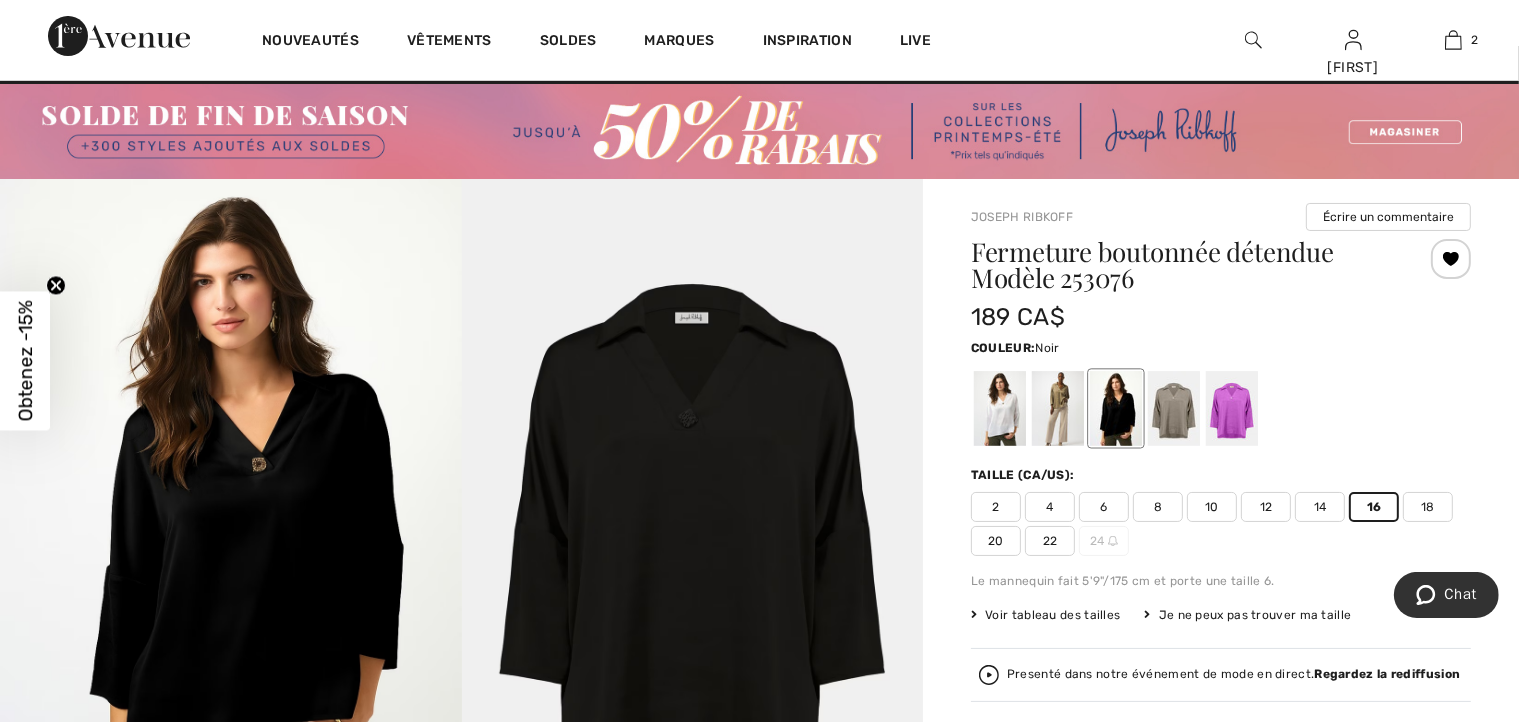 scroll, scrollTop: 0, scrollLeft: 0, axis: both 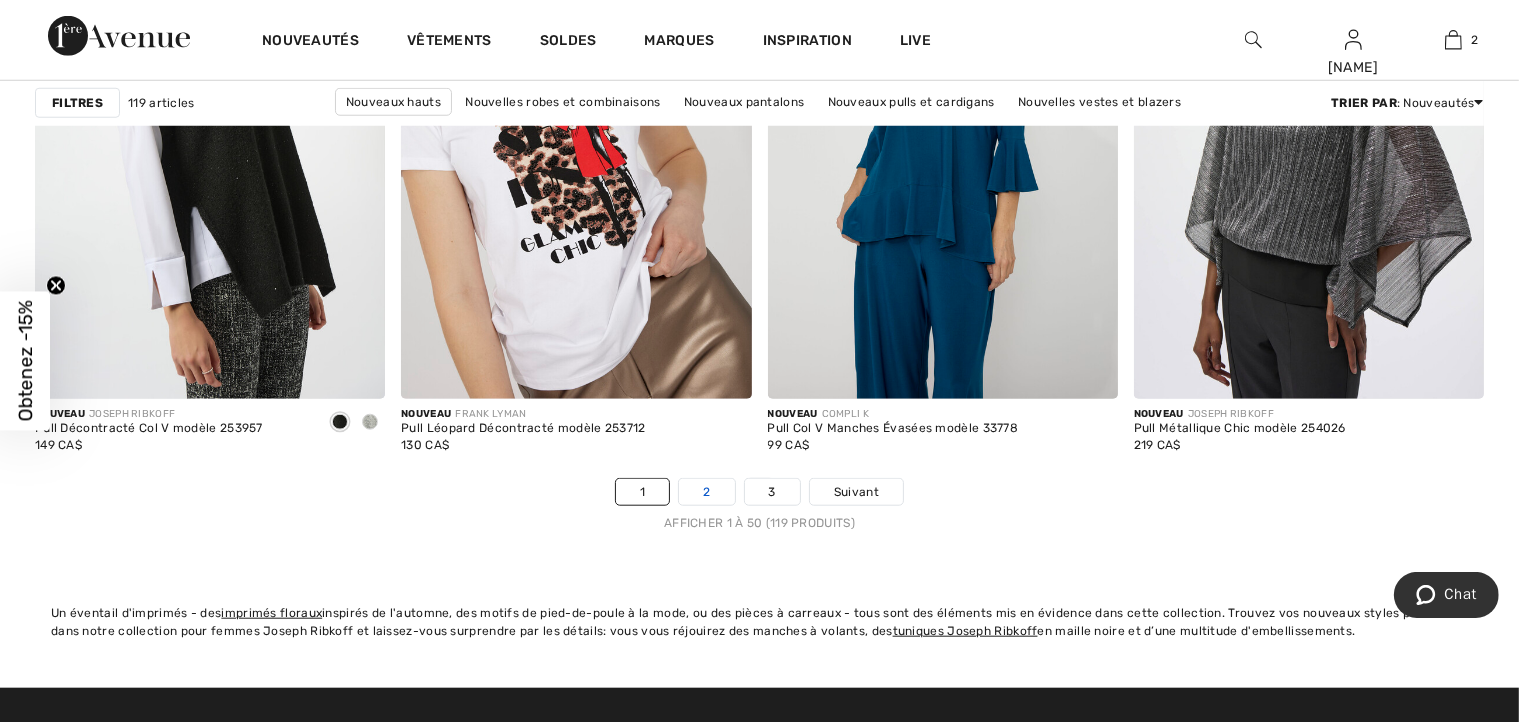 click on "2" at bounding box center (706, 492) 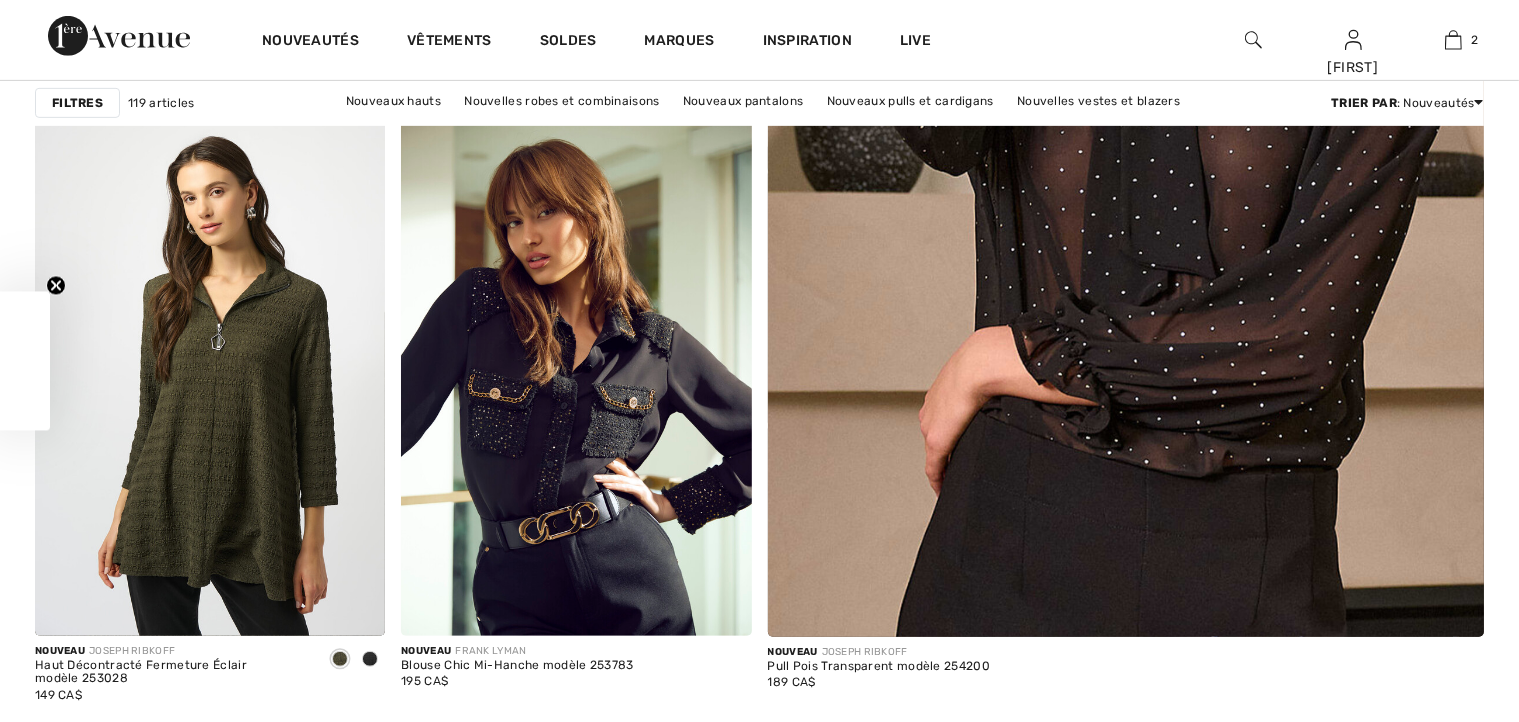 scroll, scrollTop: 900, scrollLeft: 0, axis: vertical 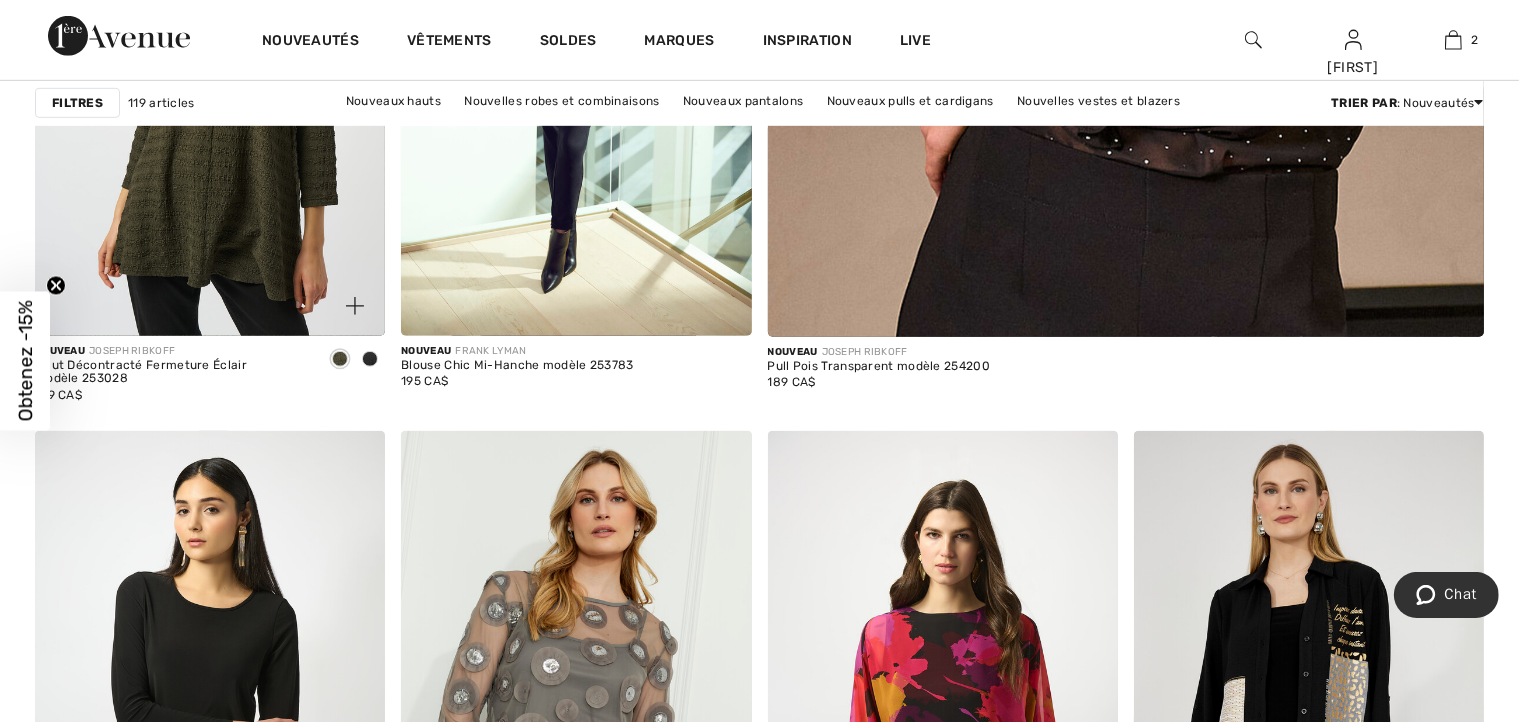 click at bounding box center (370, 359) 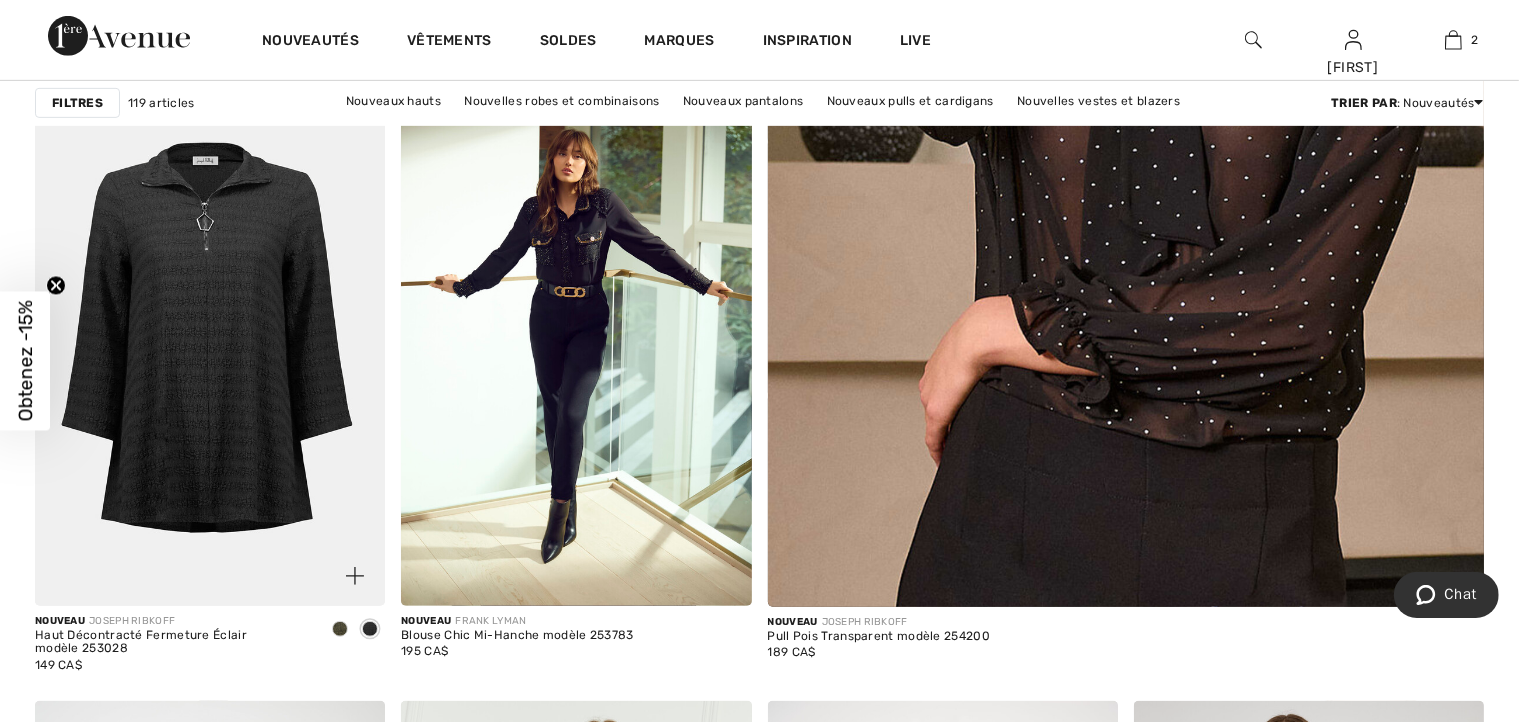 scroll, scrollTop: 900, scrollLeft: 0, axis: vertical 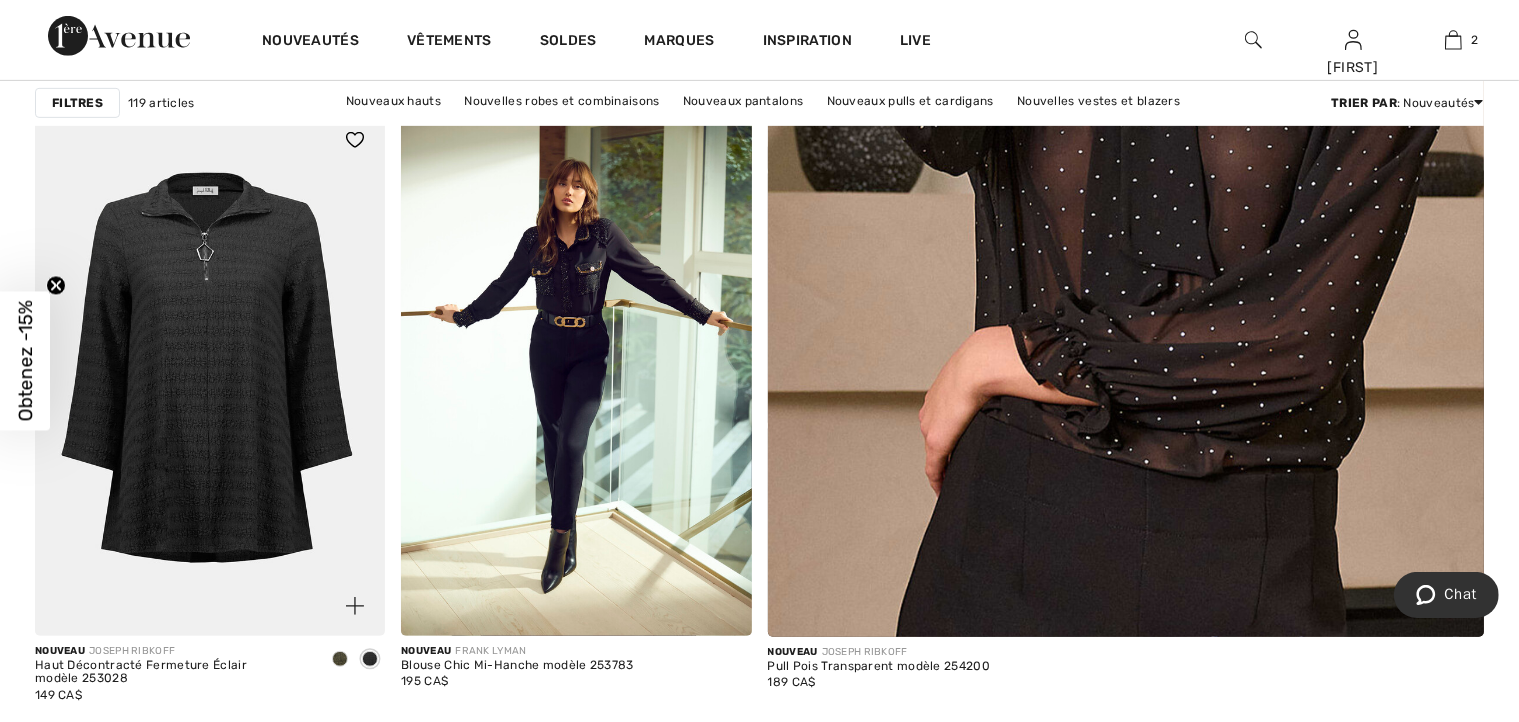 click at bounding box center (210, 372) 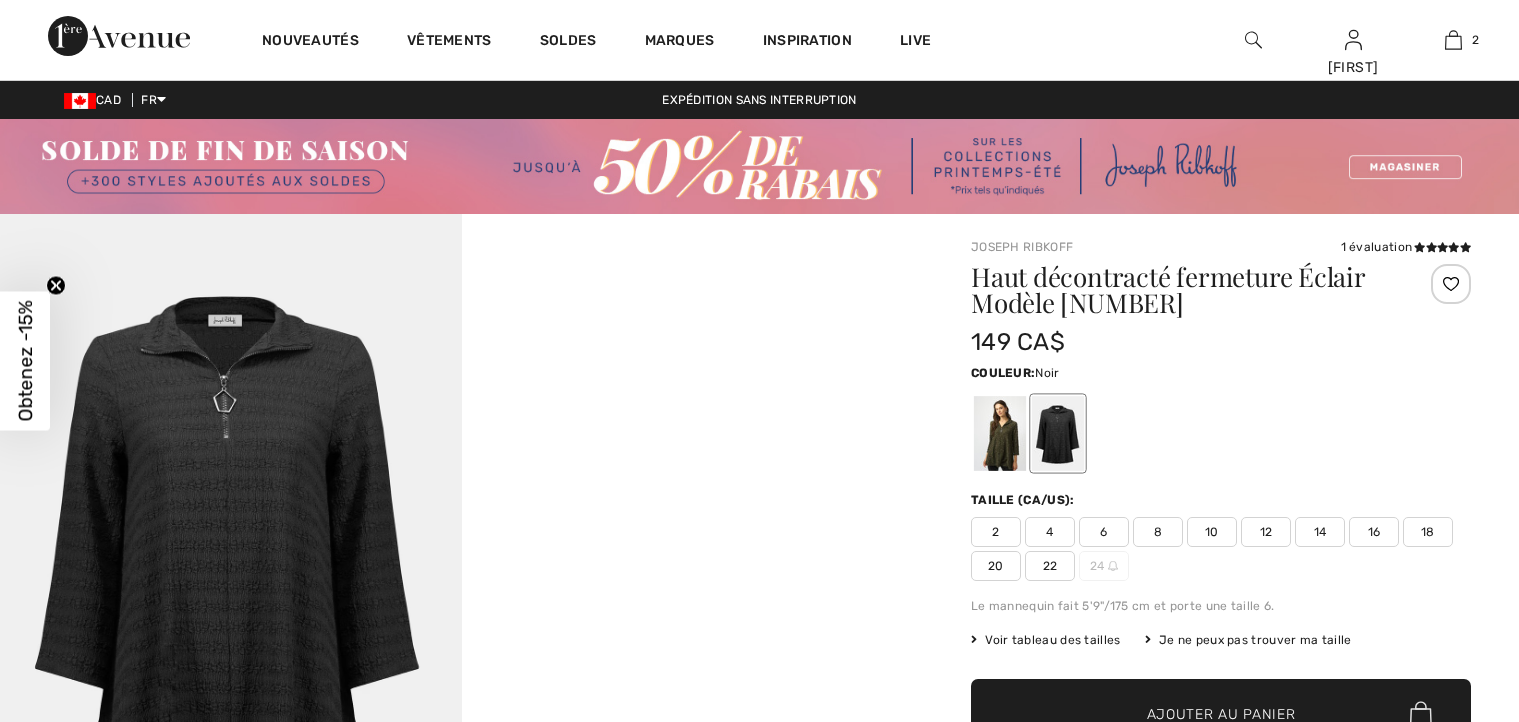 scroll, scrollTop: 0, scrollLeft: 0, axis: both 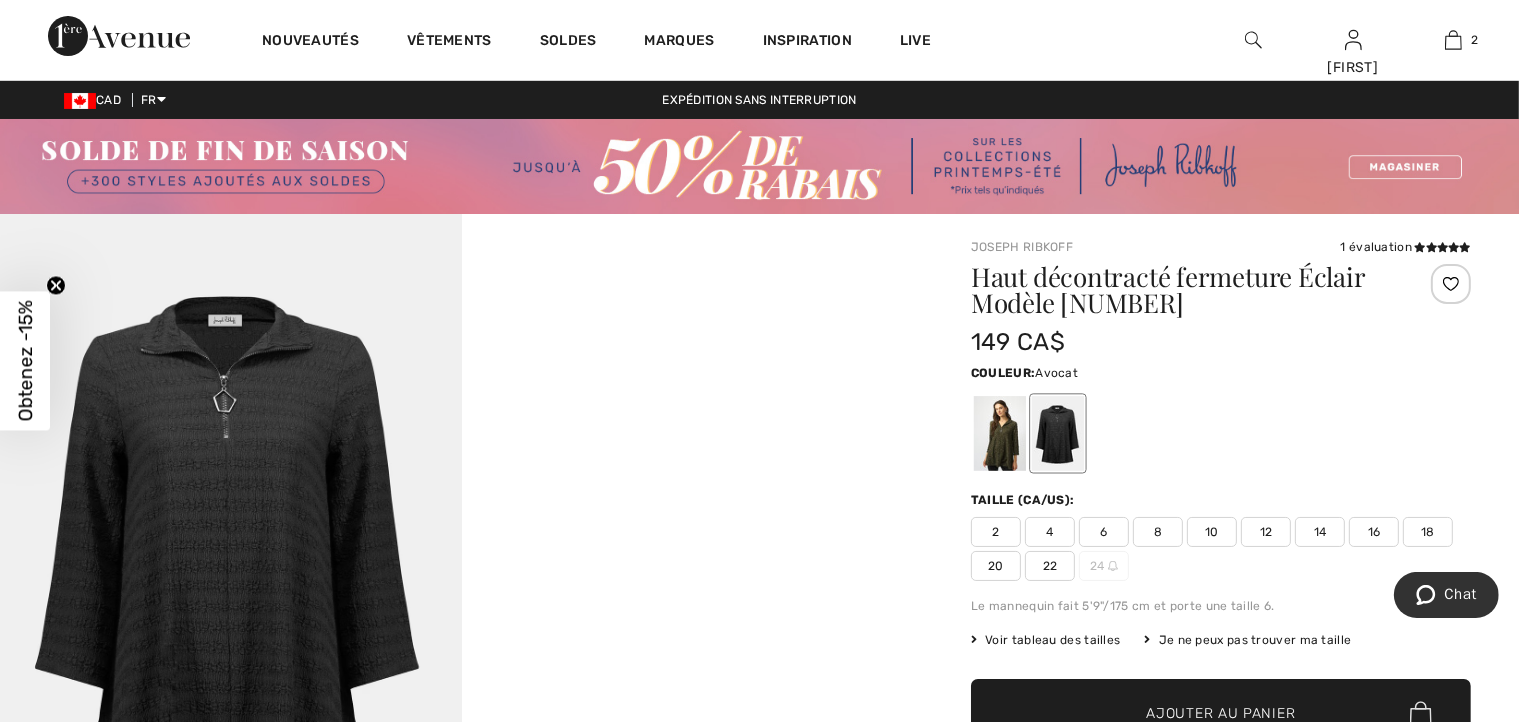 click at bounding box center (1000, 433) 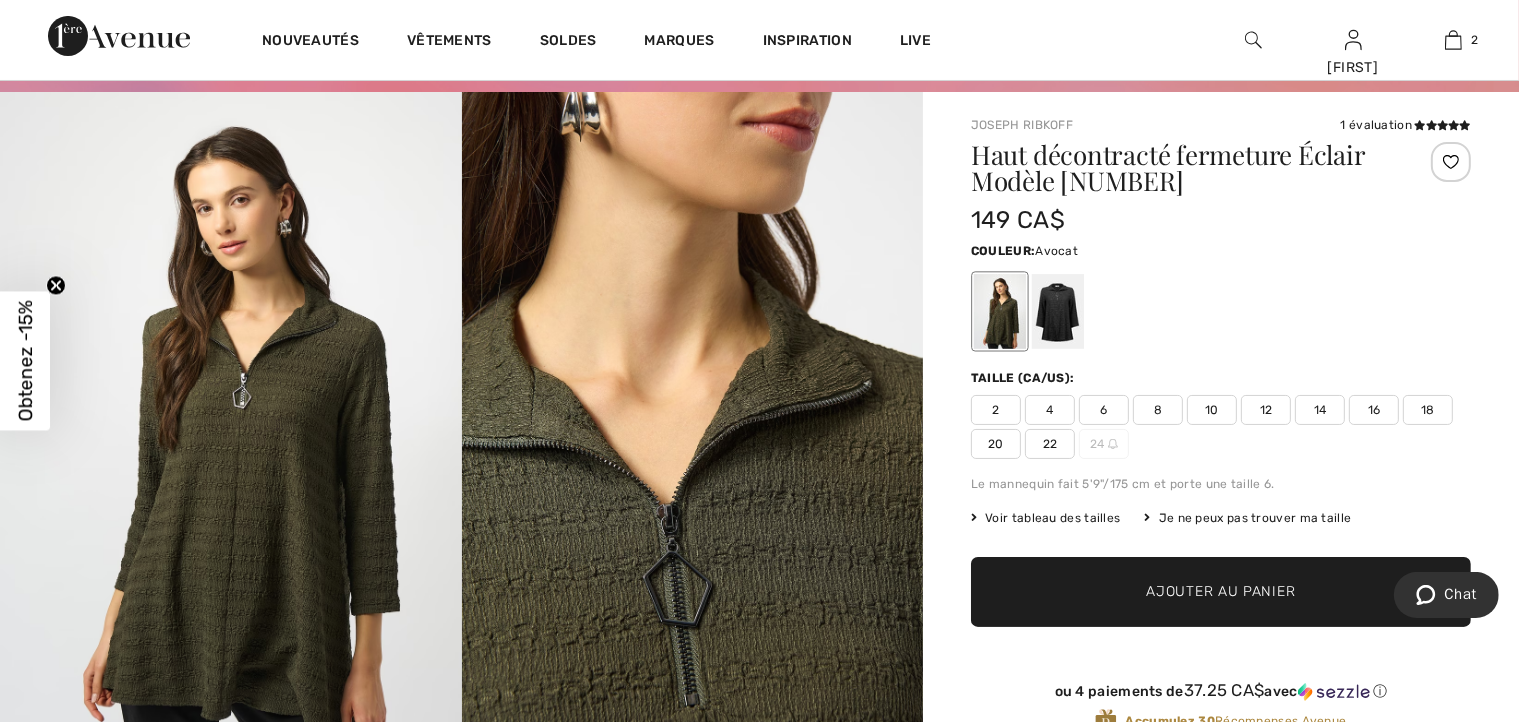scroll, scrollTop: 100, scrollLeft: 0, axis: vertical 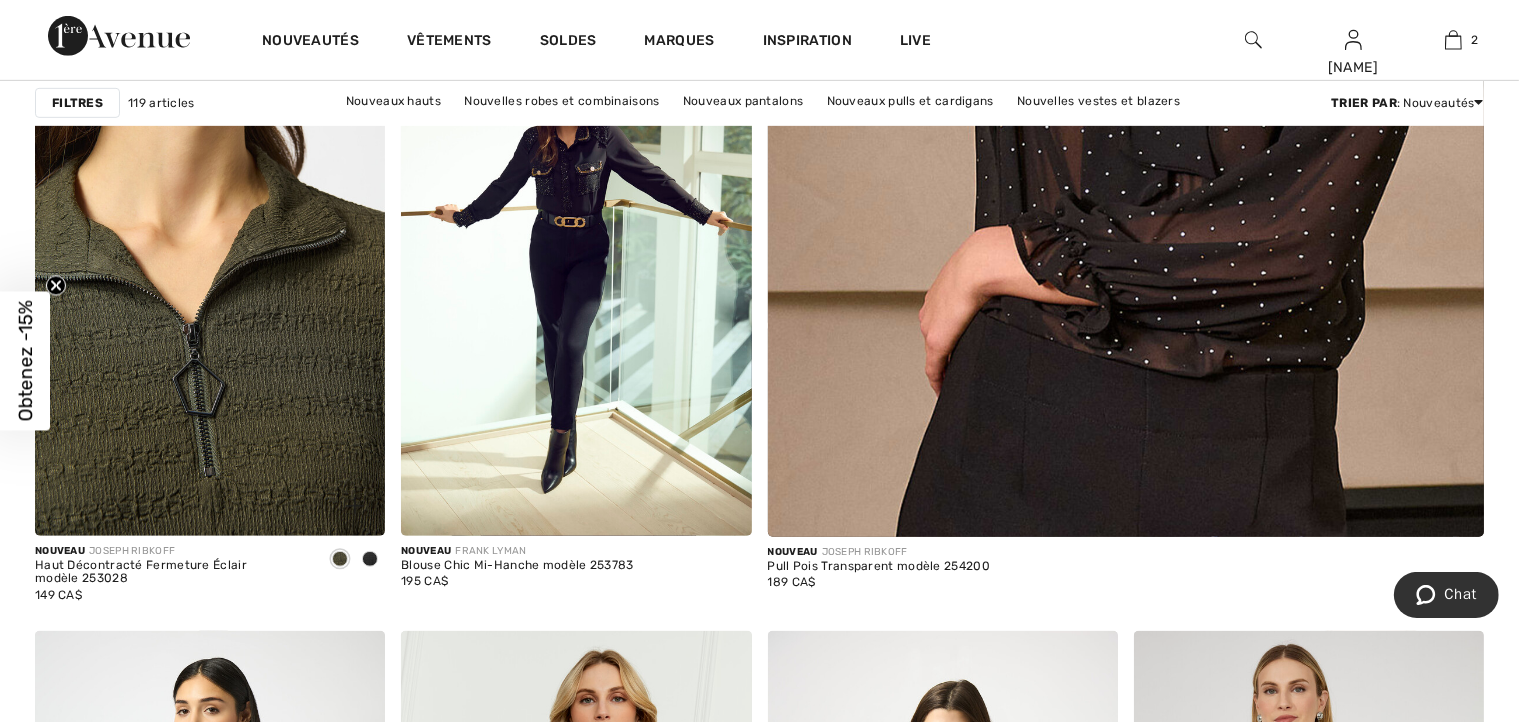 click at bounding box center (210, 272) 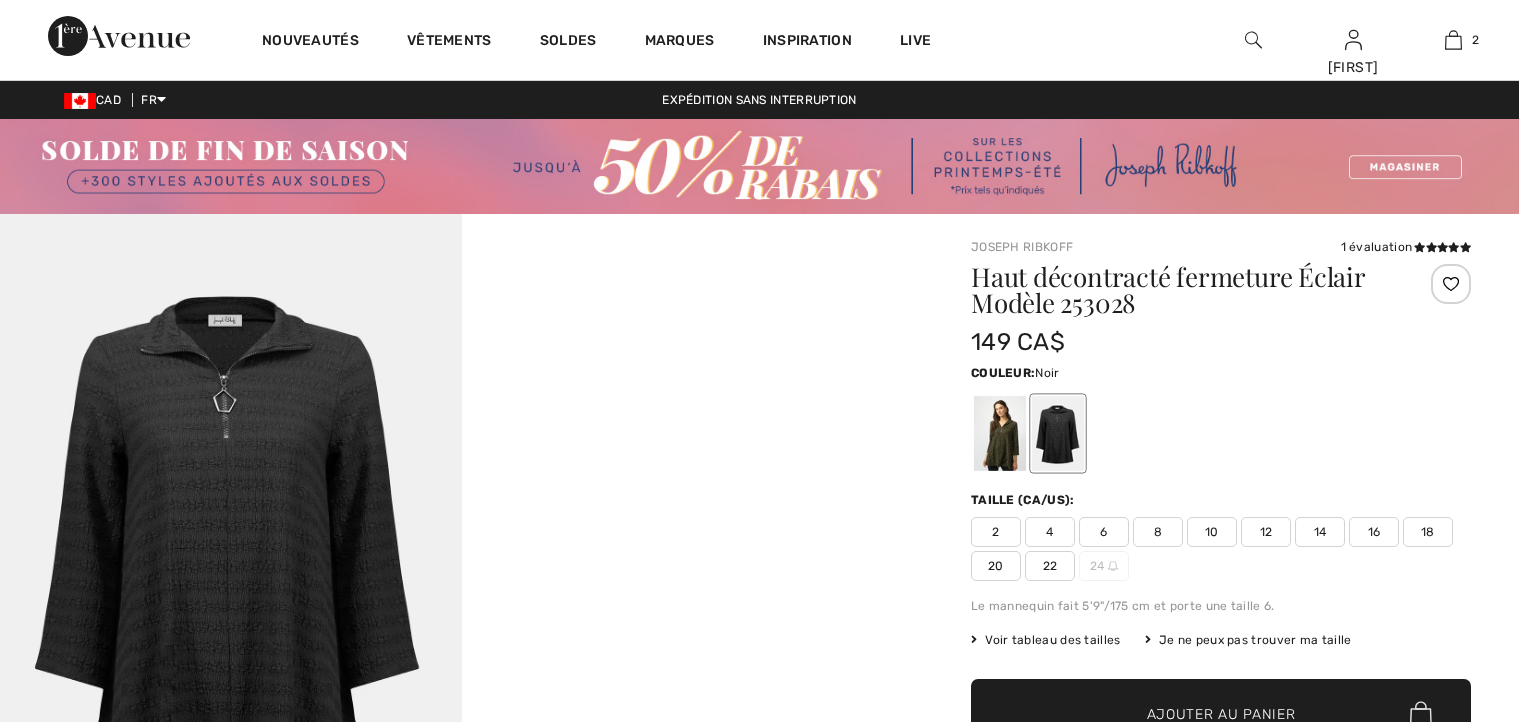 scroll, scrollTop: 0, scrollLeft: 0, axis: both 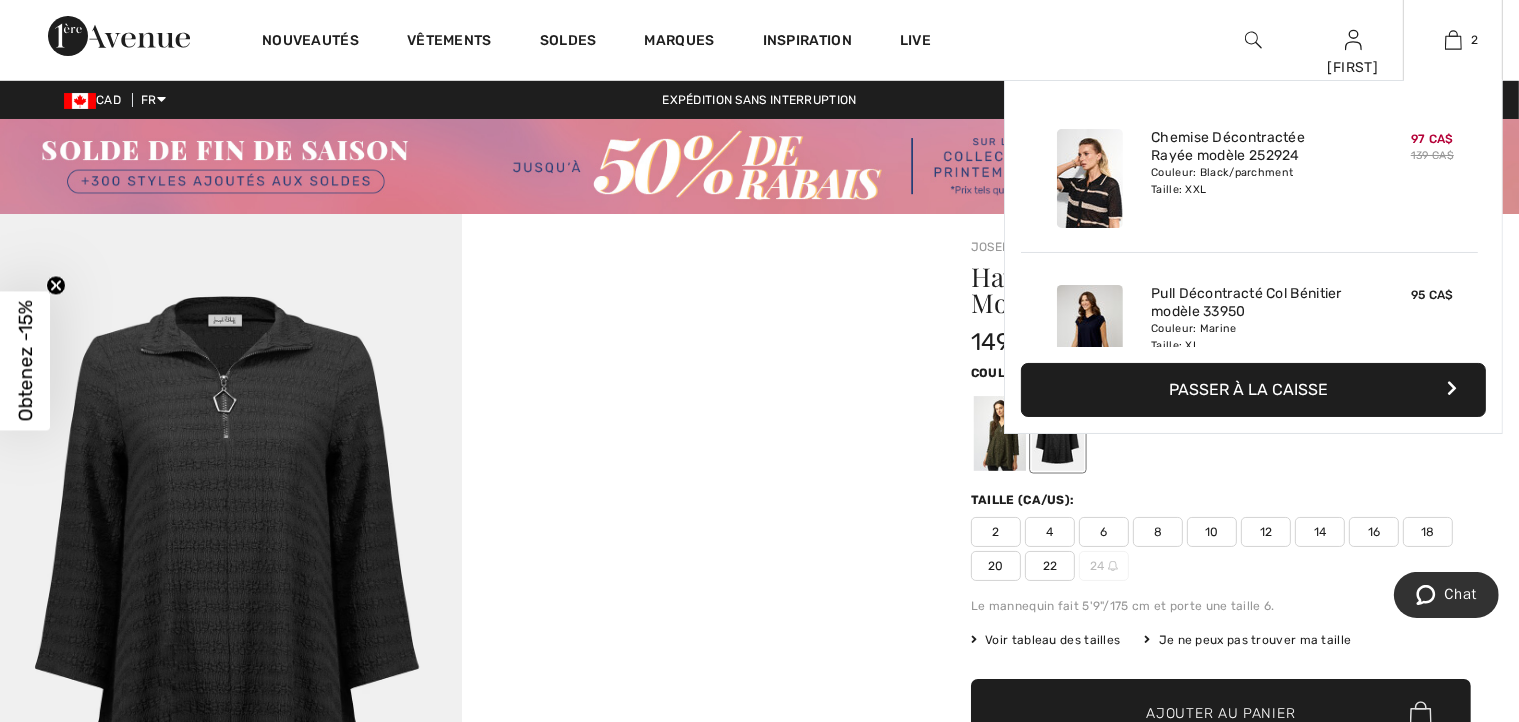 click on "Passer à la caisse" at bounding box center [1253, 390] 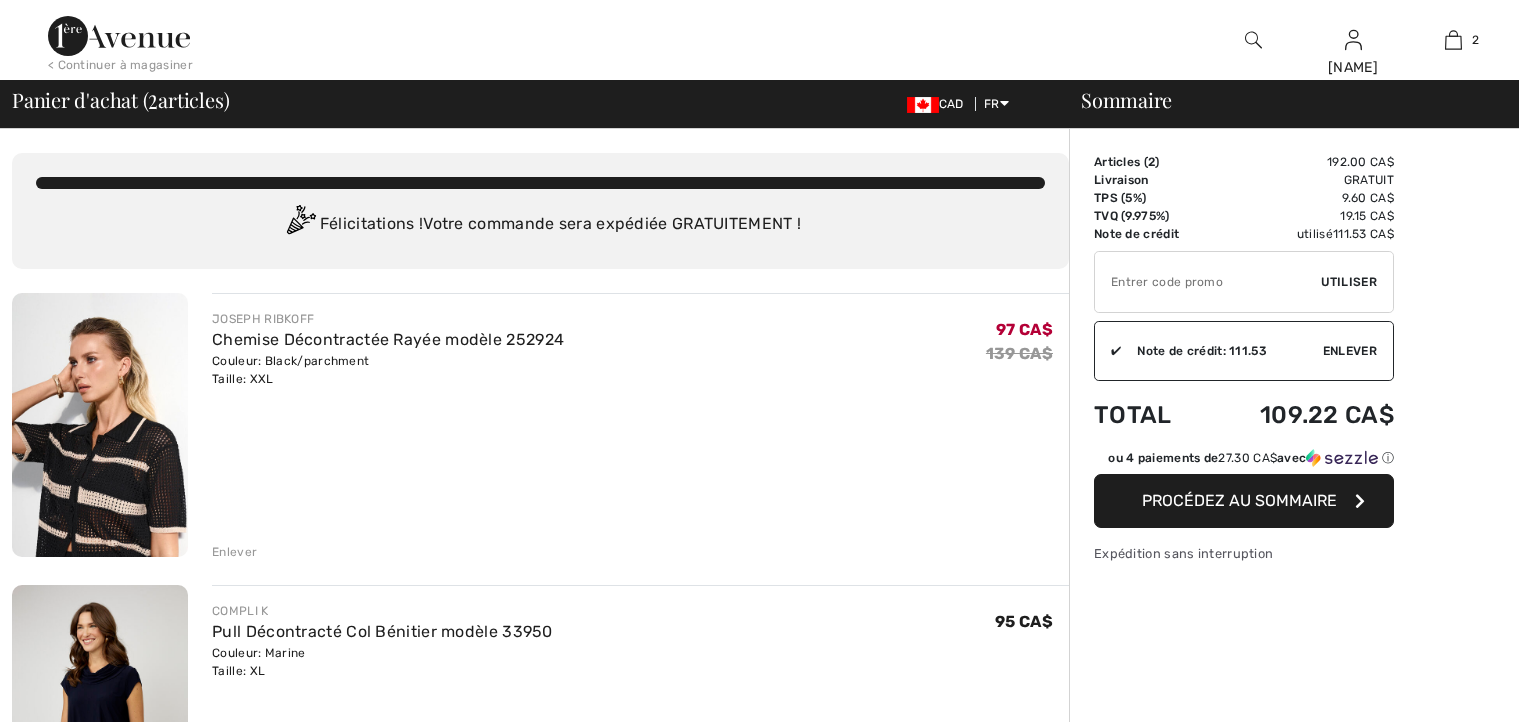 scroll, scrollTop: 0, scrollLeft: 0, axis: both 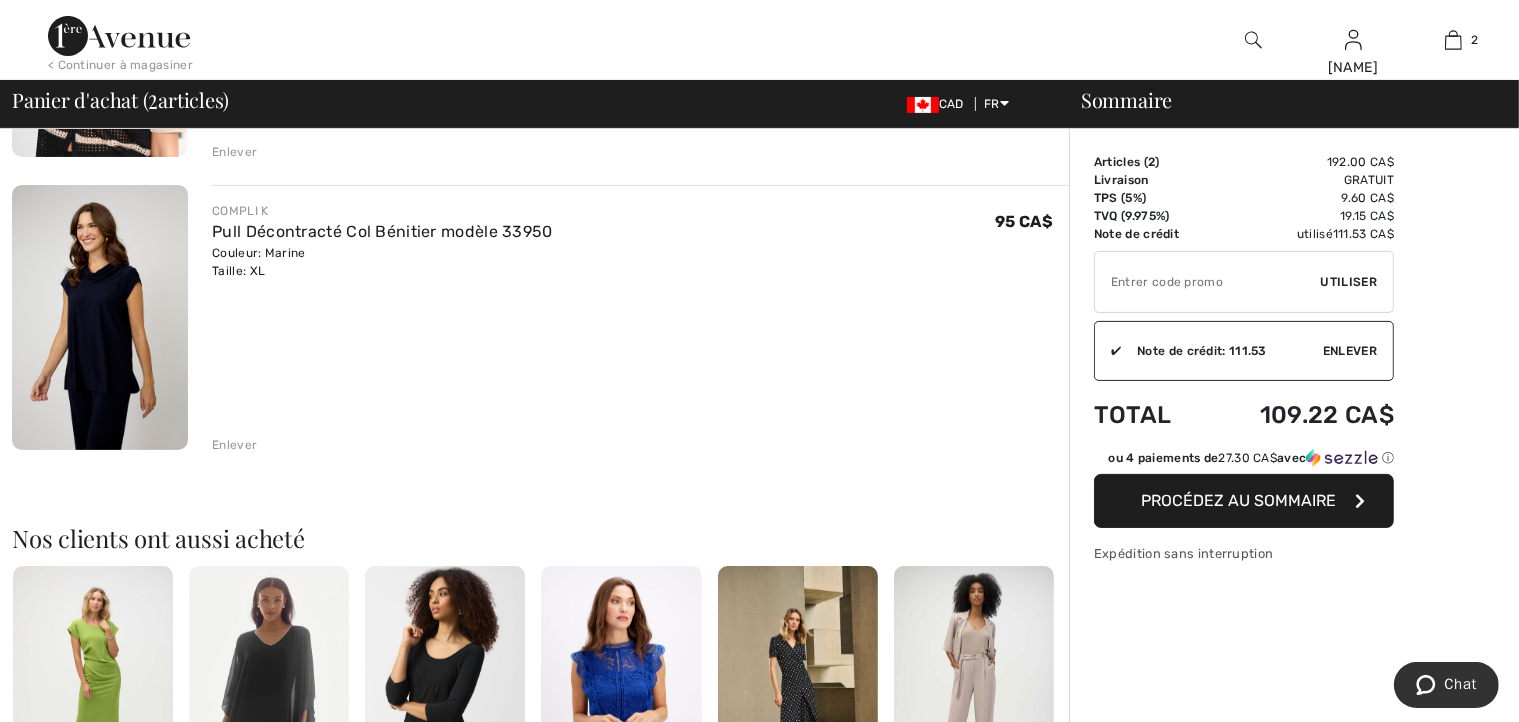 click on "Enlever" at bounding box center [234, 445] 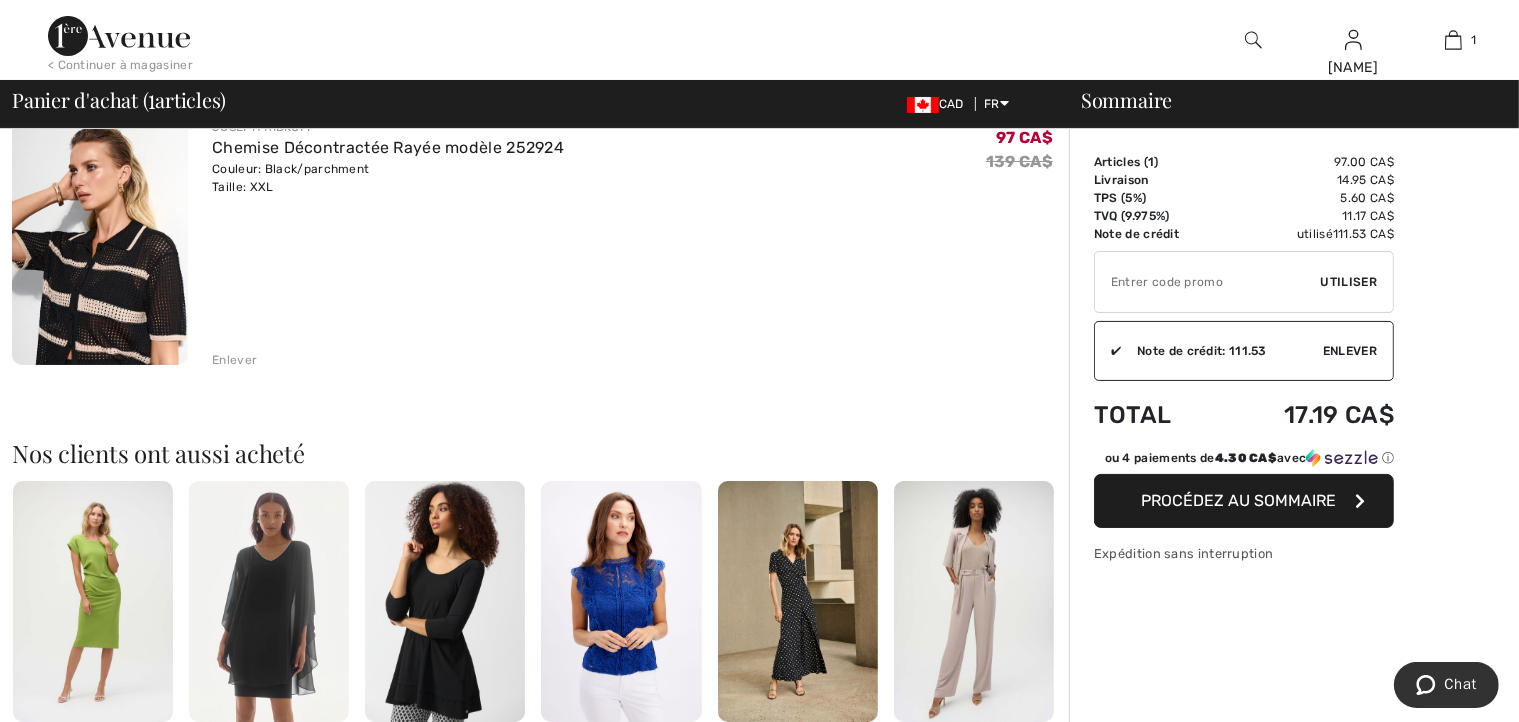 scroll, scrollTop: 84, scrollLeft: 0, axis: vertical 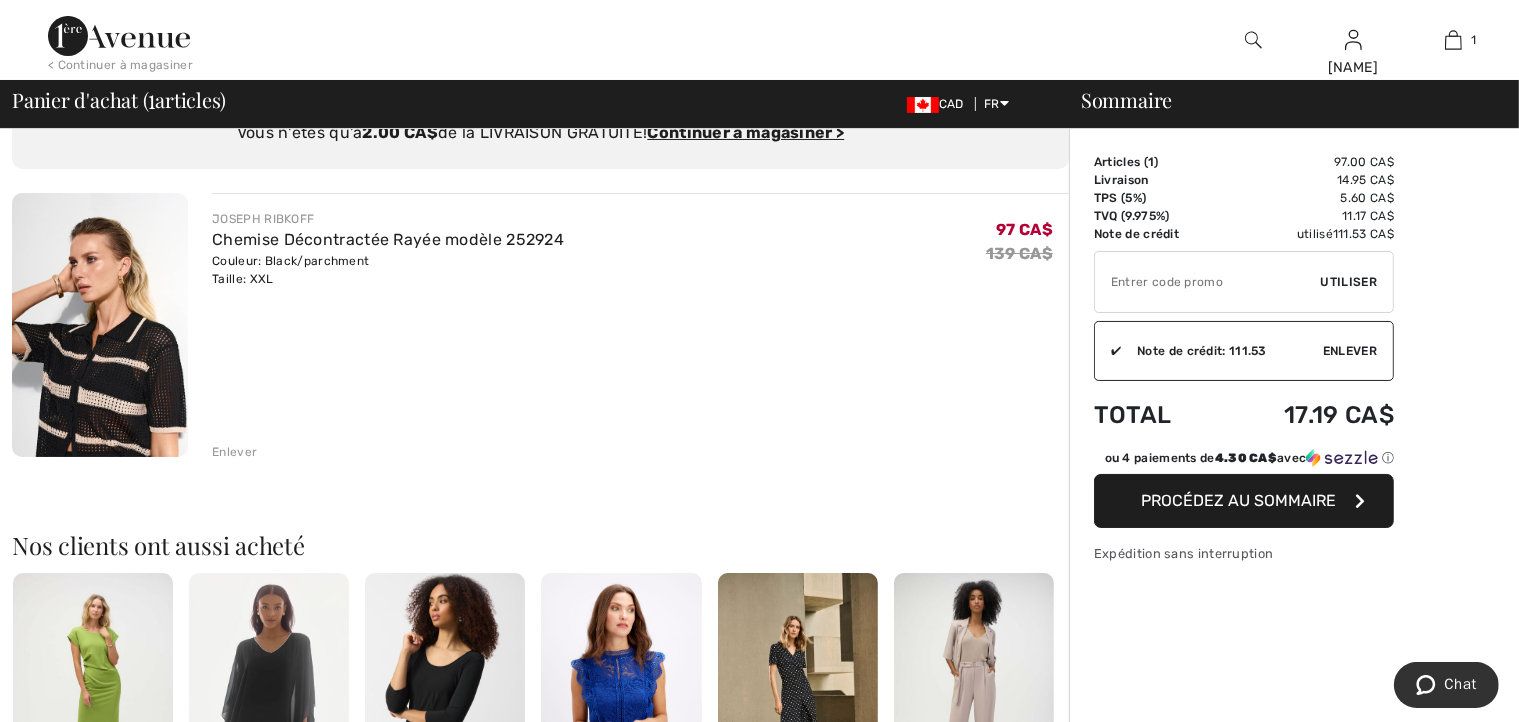 click on "Procédez au sommaire" at bounding box center (1239, 500) 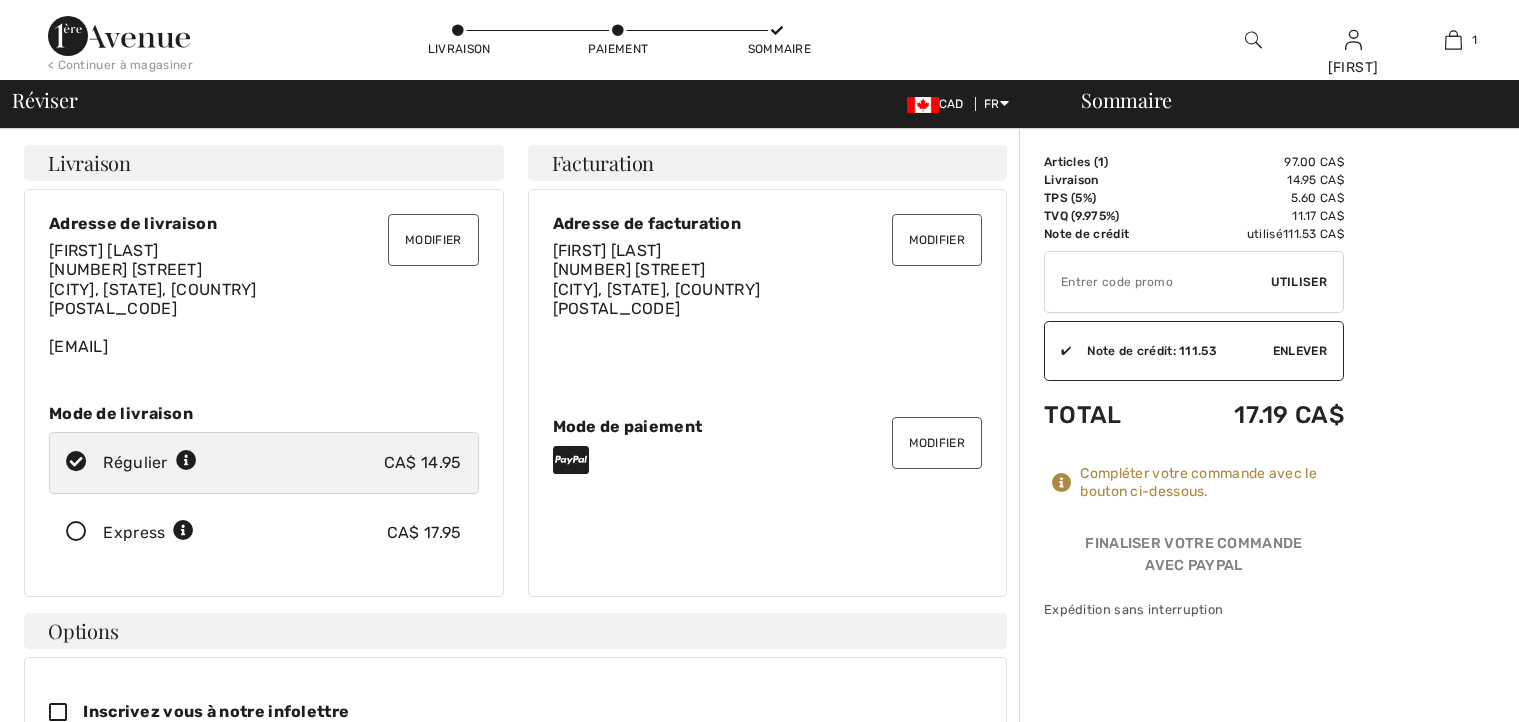 scroll, scrollTop: 0, scrollLeft: 0, axis: both 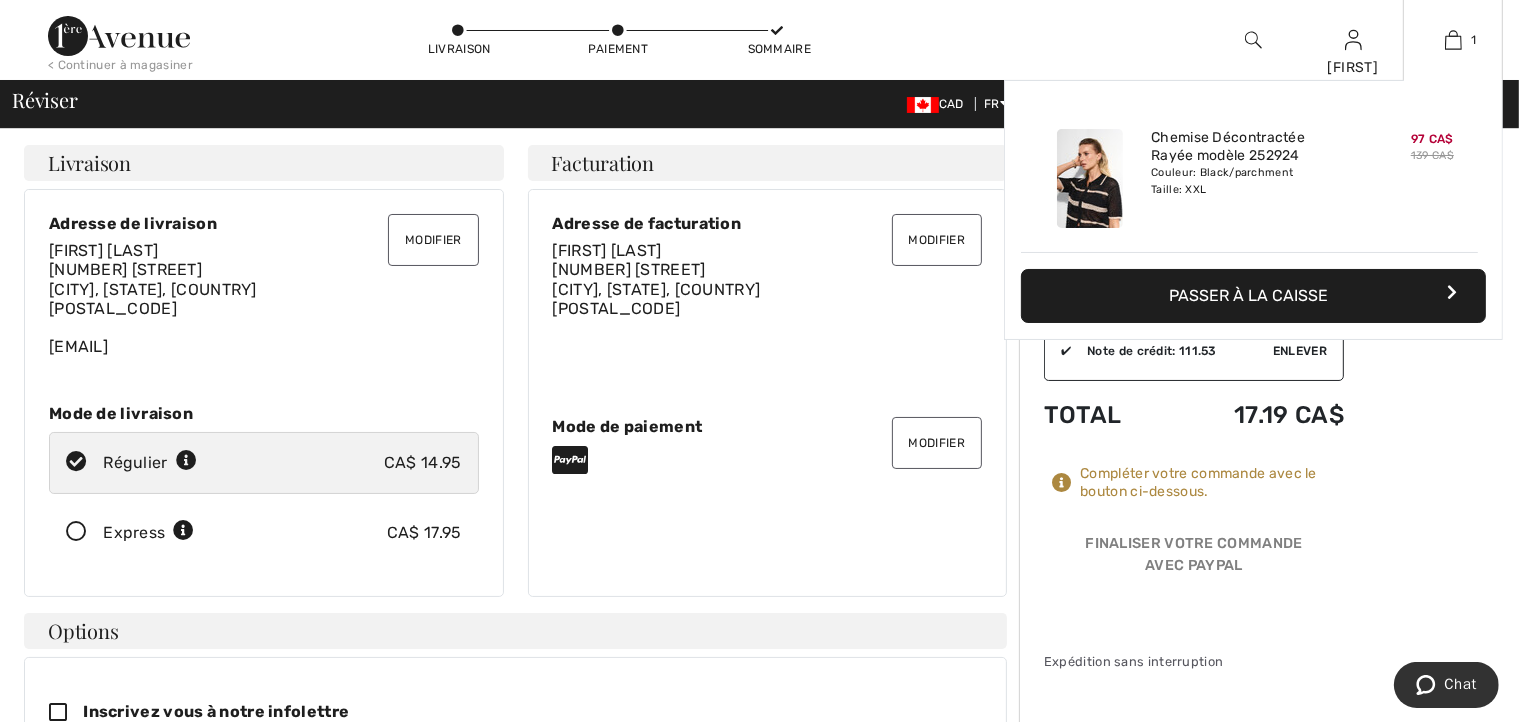click on "Passer à la caisse" at bounding box center [1253, 296] 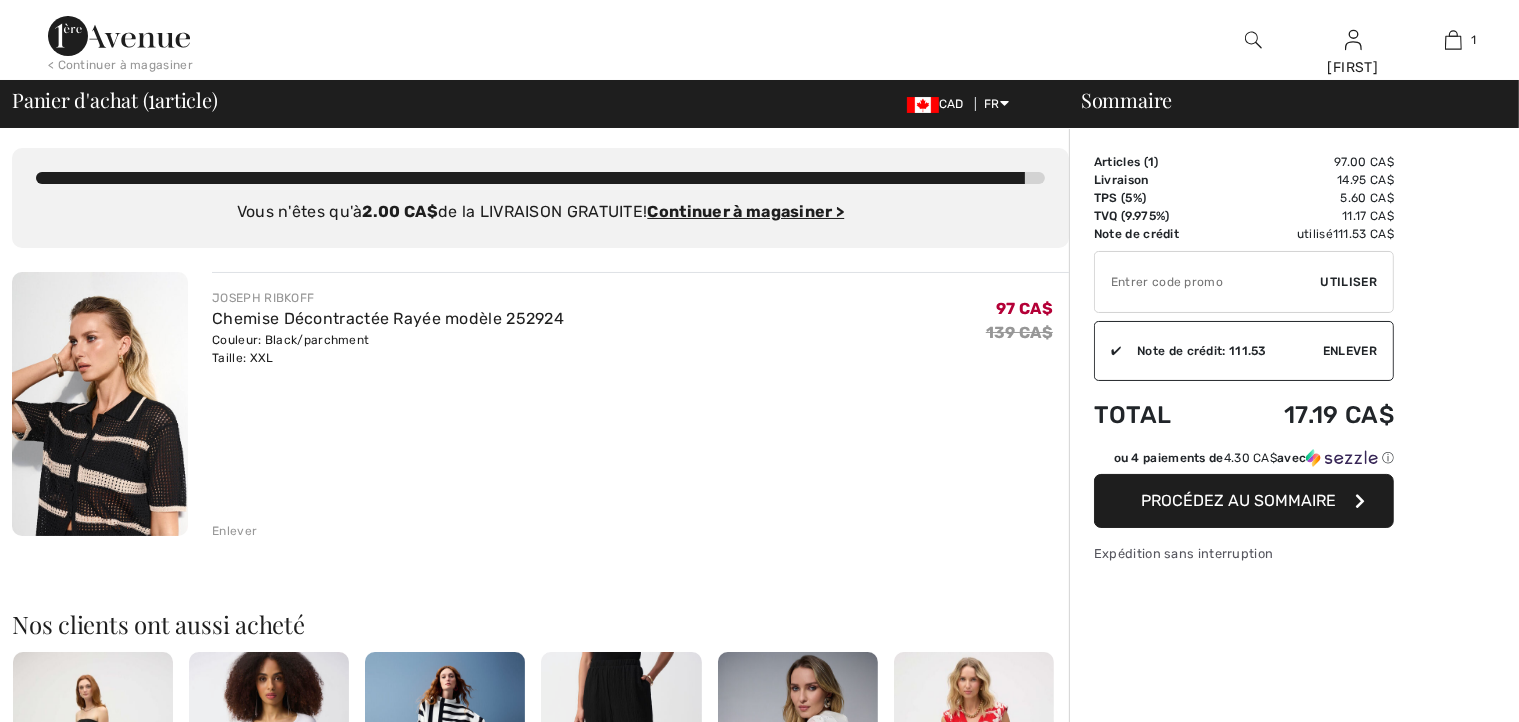 scroll, scrollTop: 100, scrollLeft: 0, axis: vertical 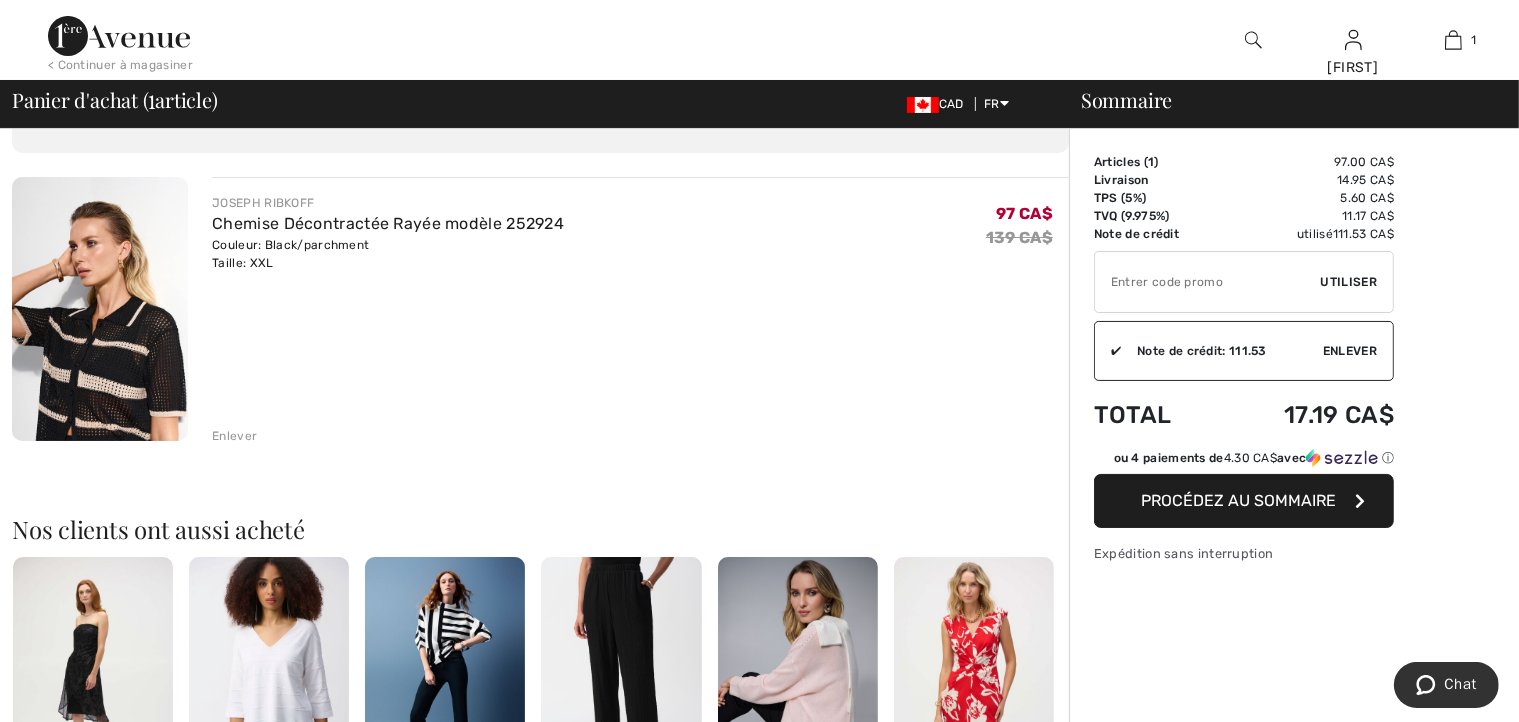 click on "Procédez au sommaire" at bounding box center (1239, 500) 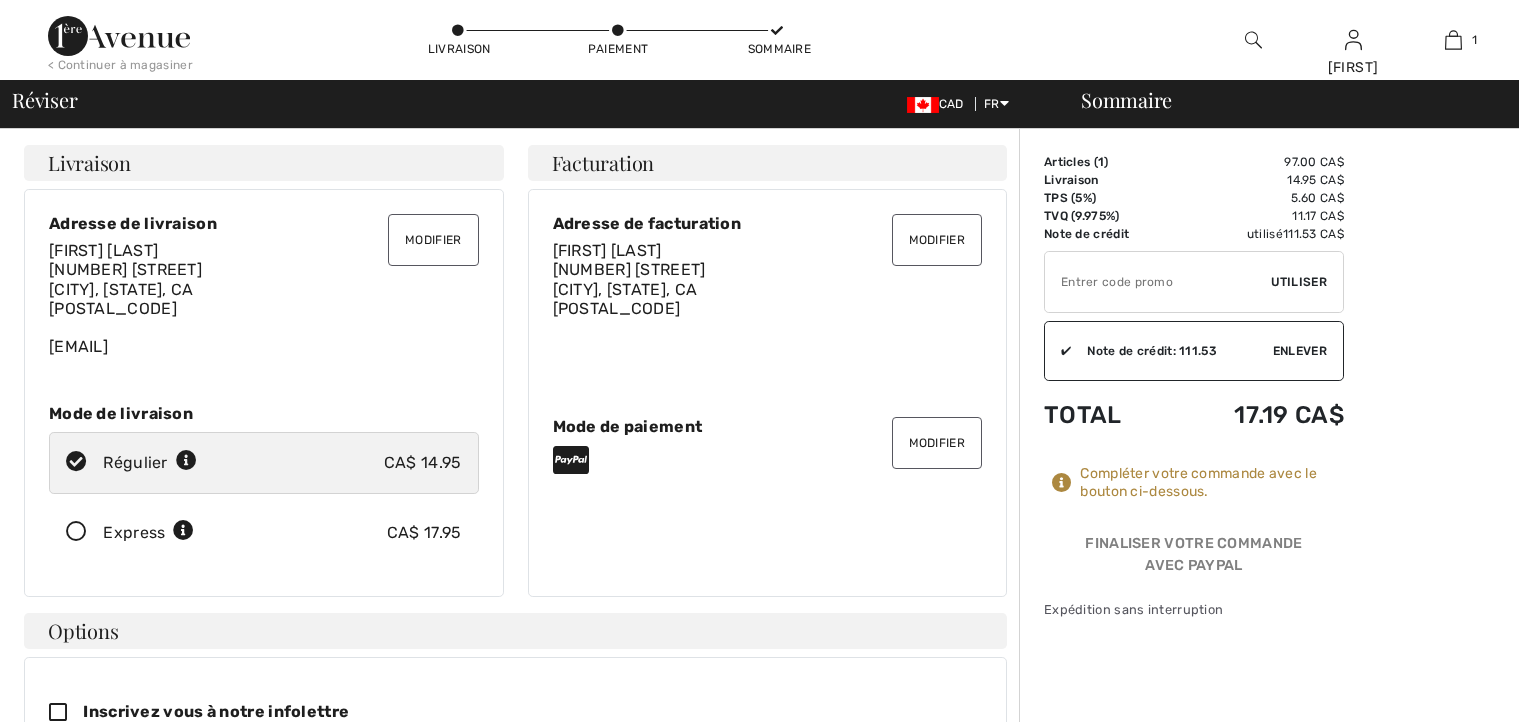 scroll, scrollTop: 0, scrollLeft: 0, axis: both 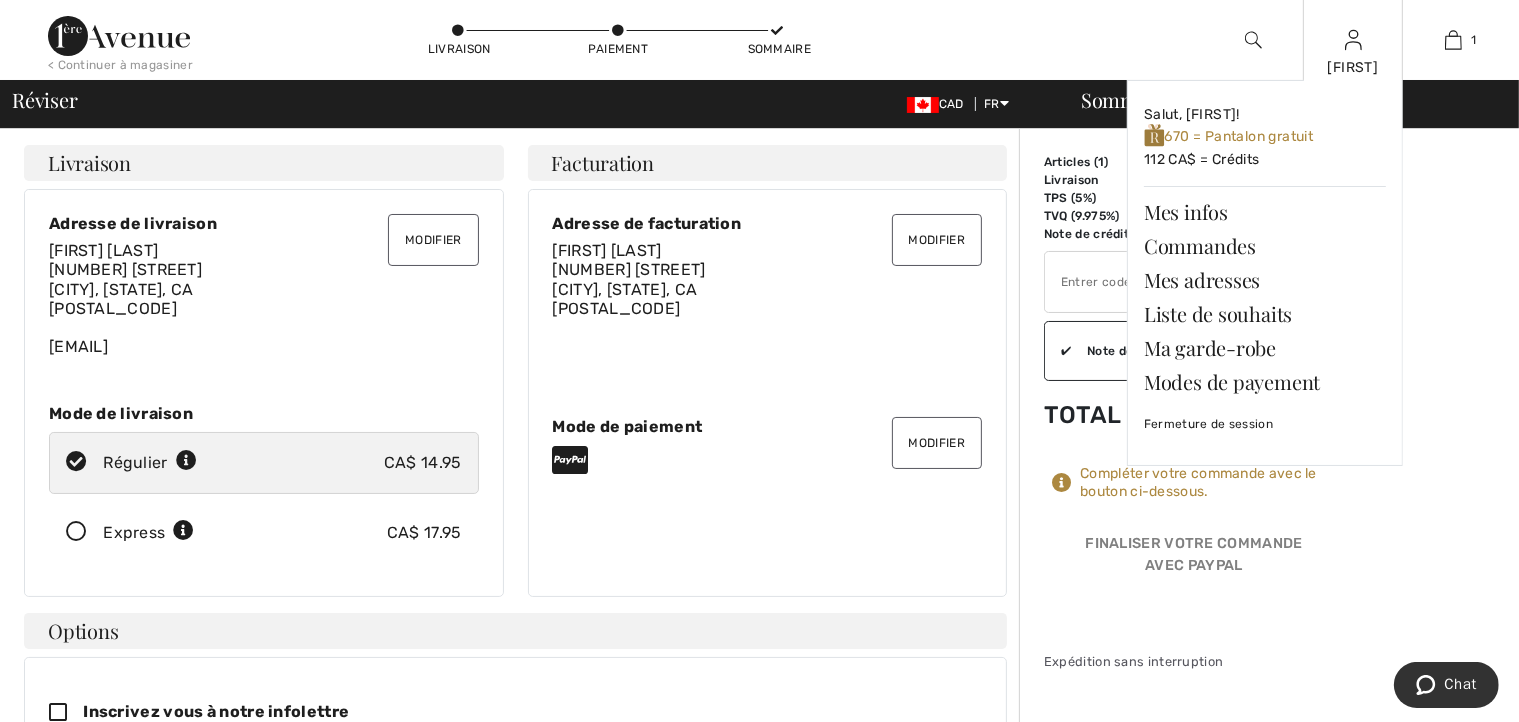 click on "Stephanie
Salut, Stephanie!    670 = Pantalon gratuit 112 CA$ = Crédits
Mes infos
Commandes
Mes adresses
Liste de souhaits
Ma garde-robe
Modes de payement
Fermeture de session" at bounding box center [1353, 40] 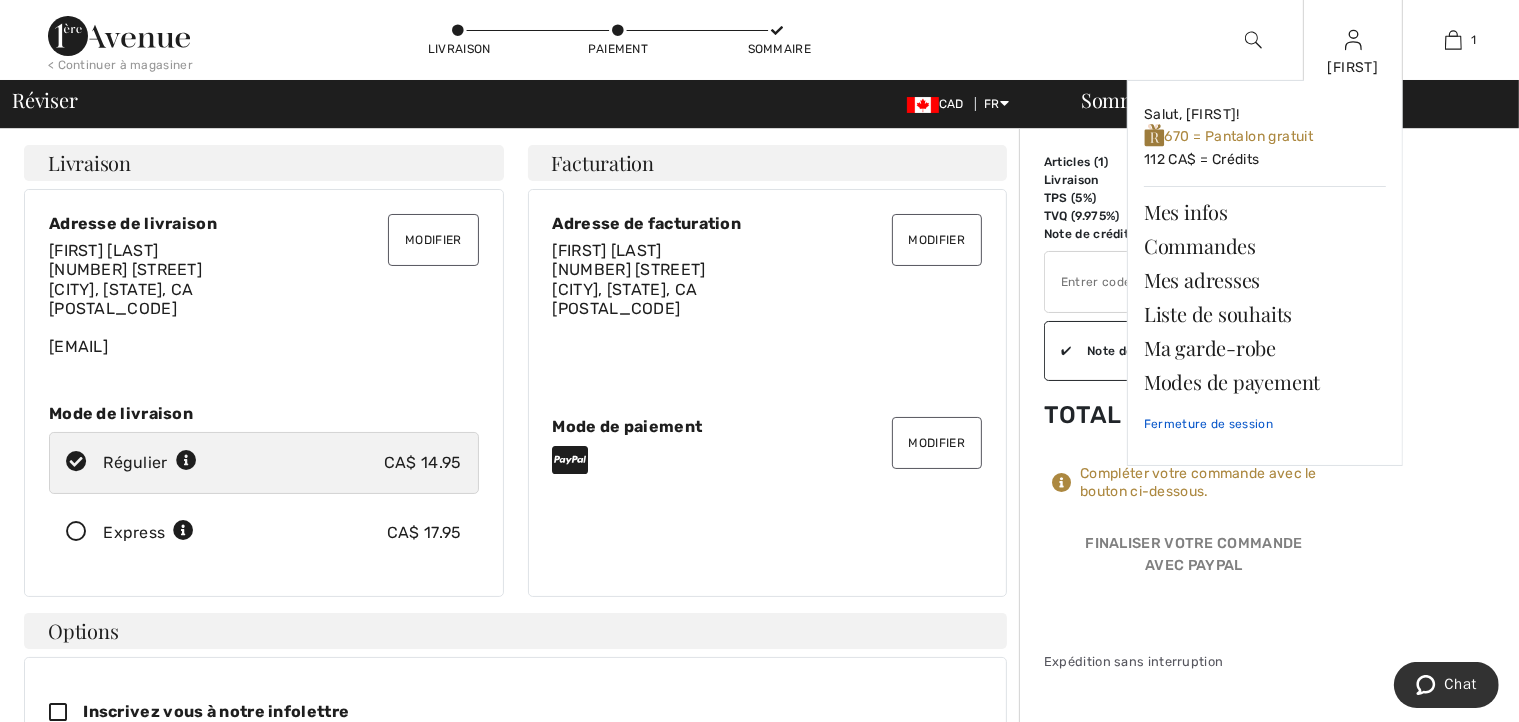 click on "Fermeture de session" at bounding box center [1265, 424] 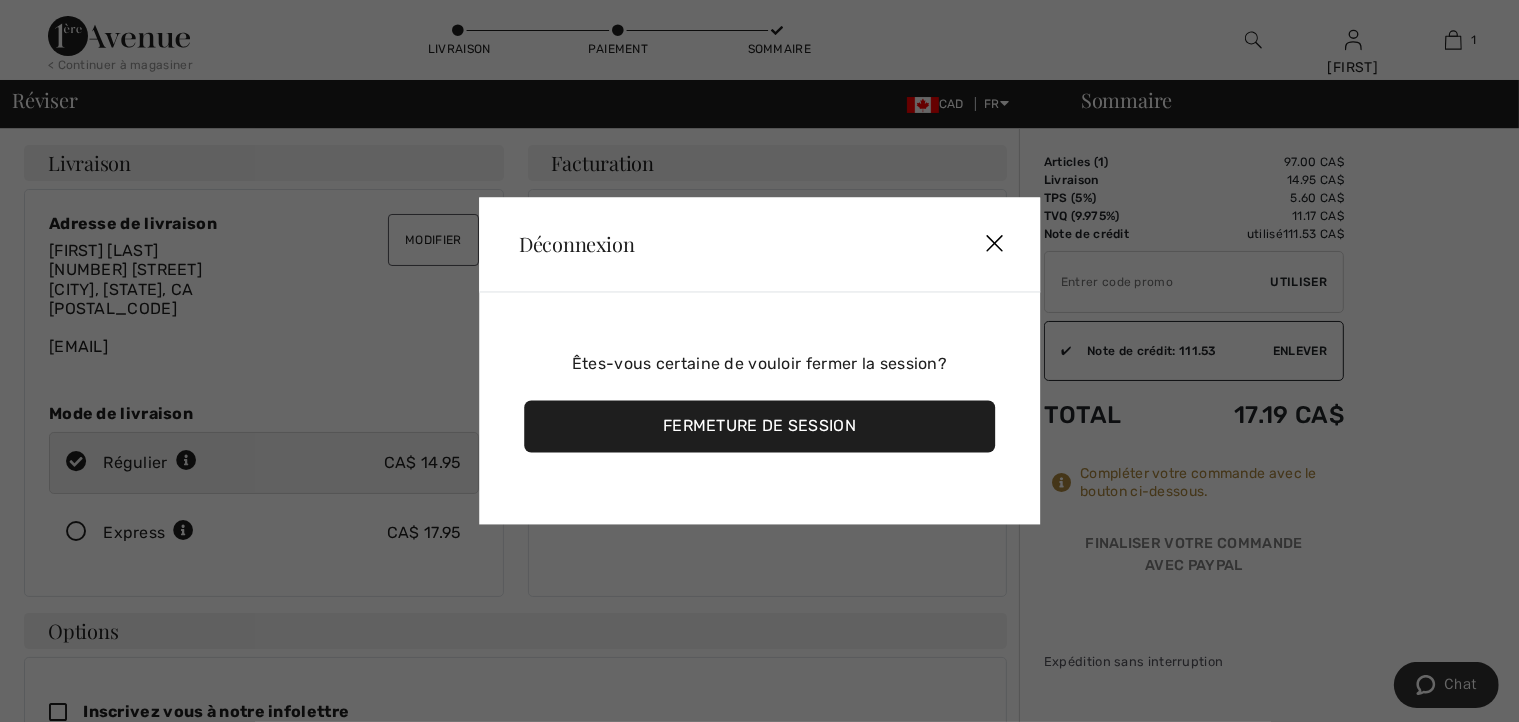 click at bounding box center [994, 245] 